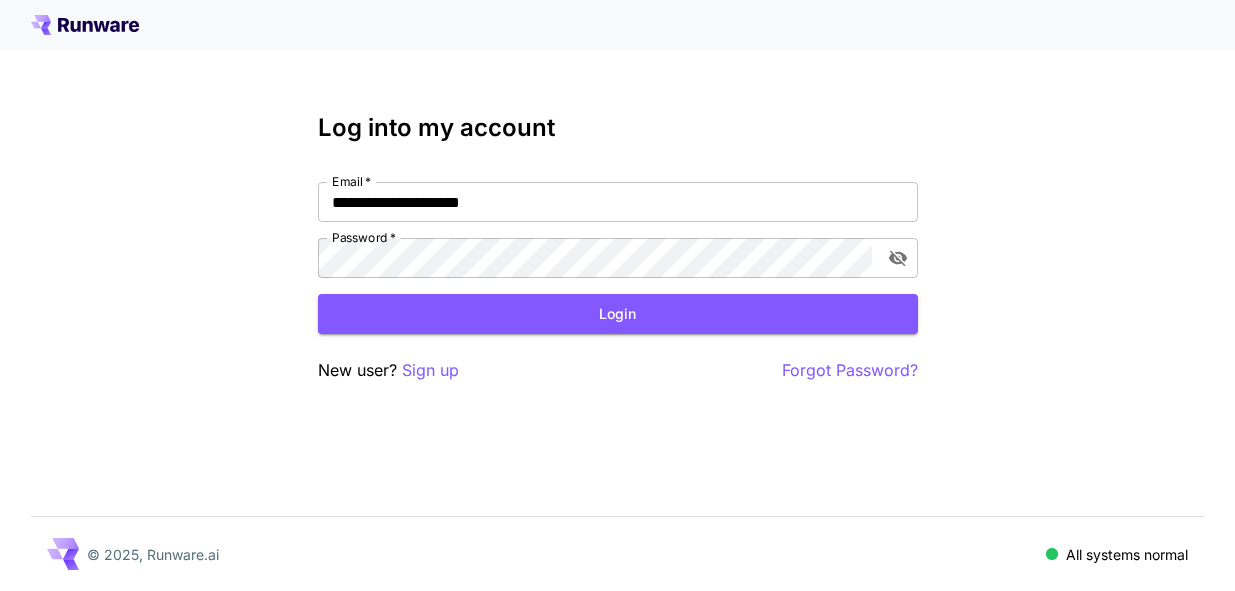 scroll, scrollTop: 0, scrollLeft: 0, axis: both 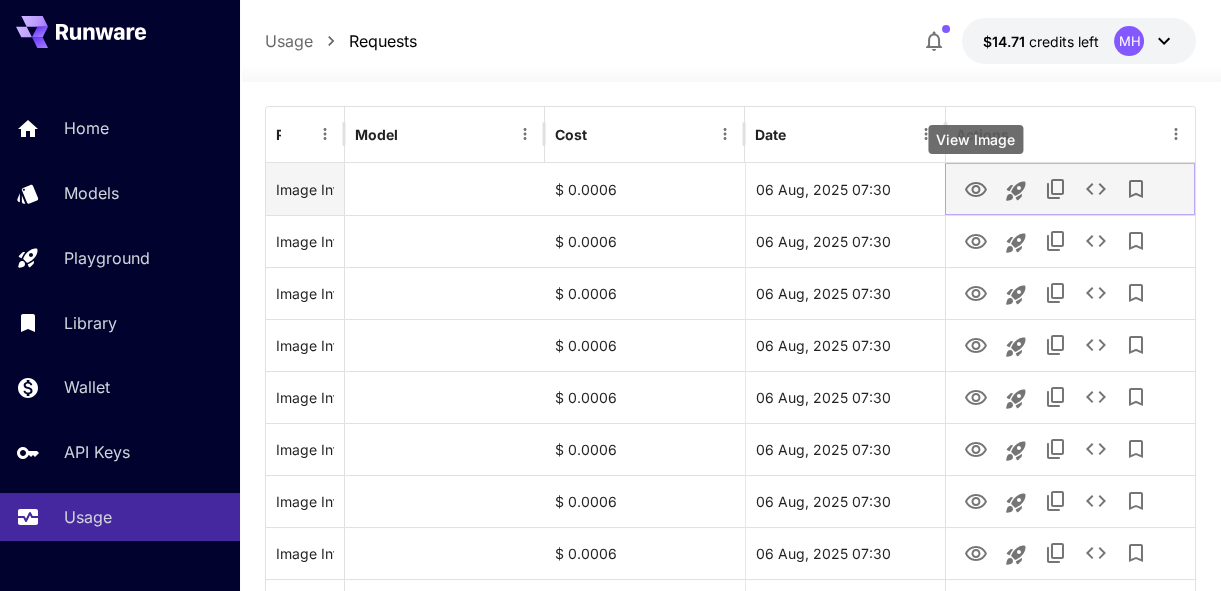 click 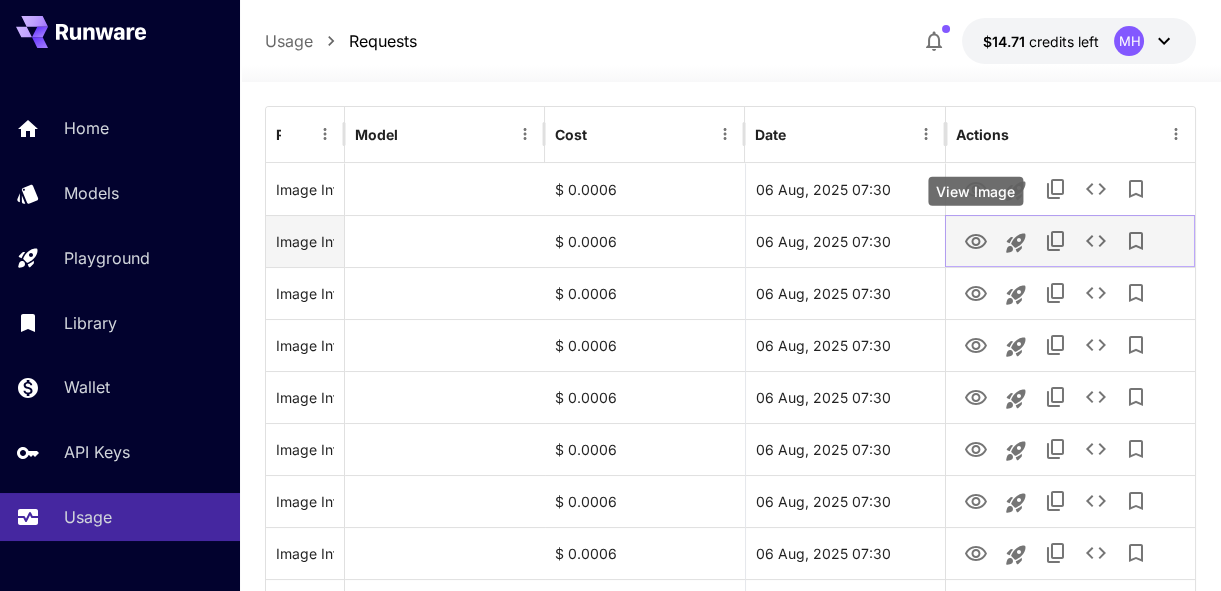 type 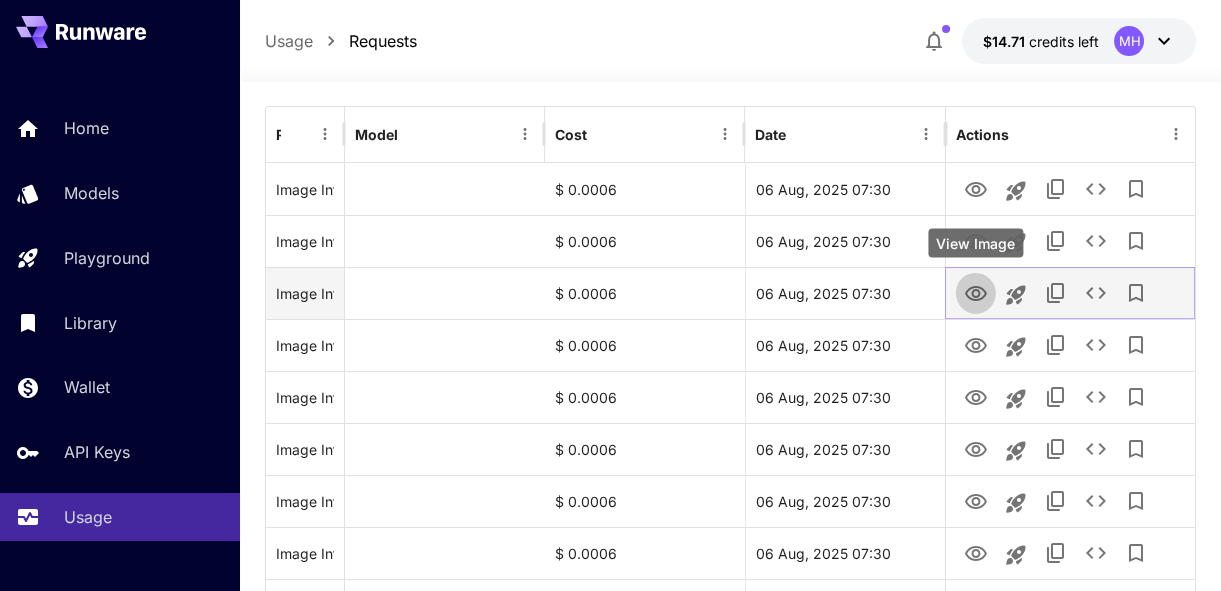 click 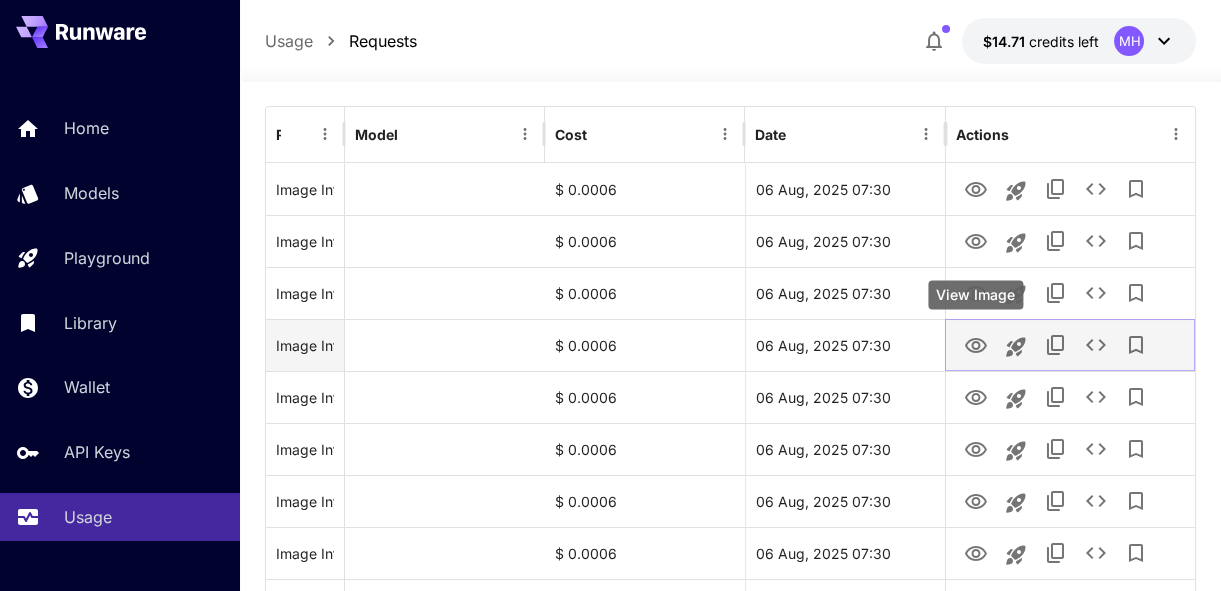 click 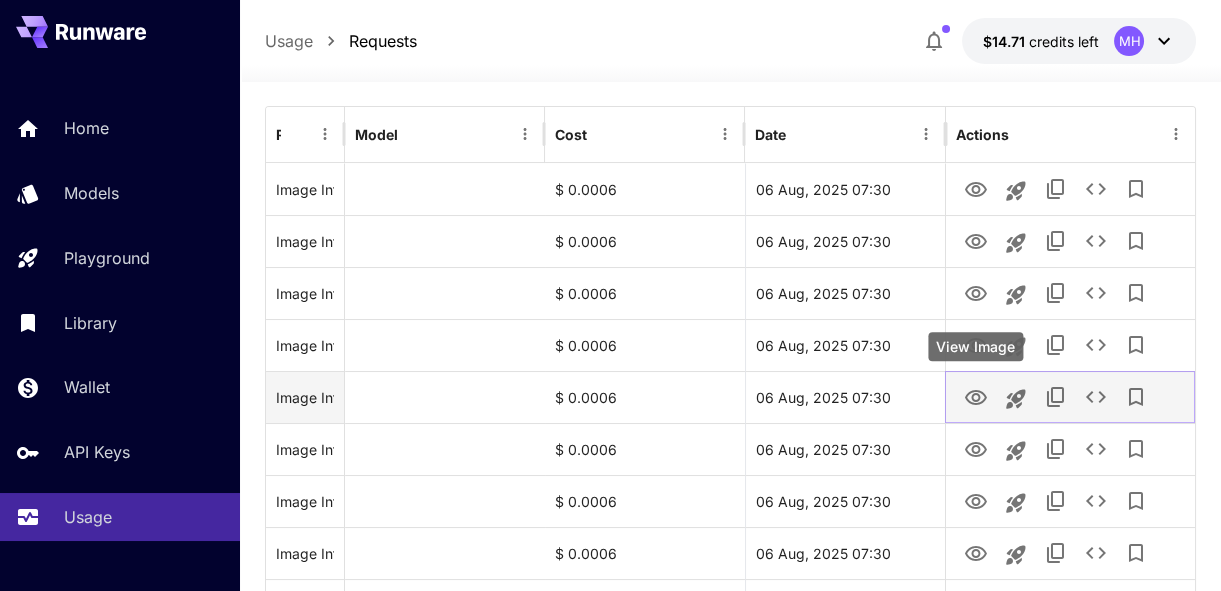 click 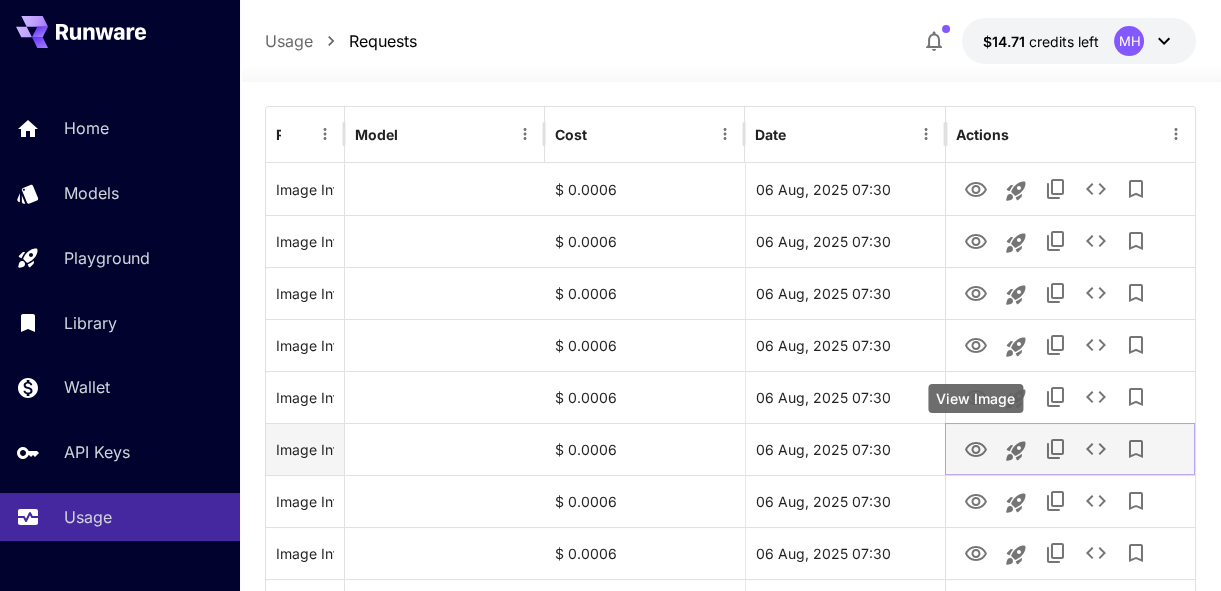 click 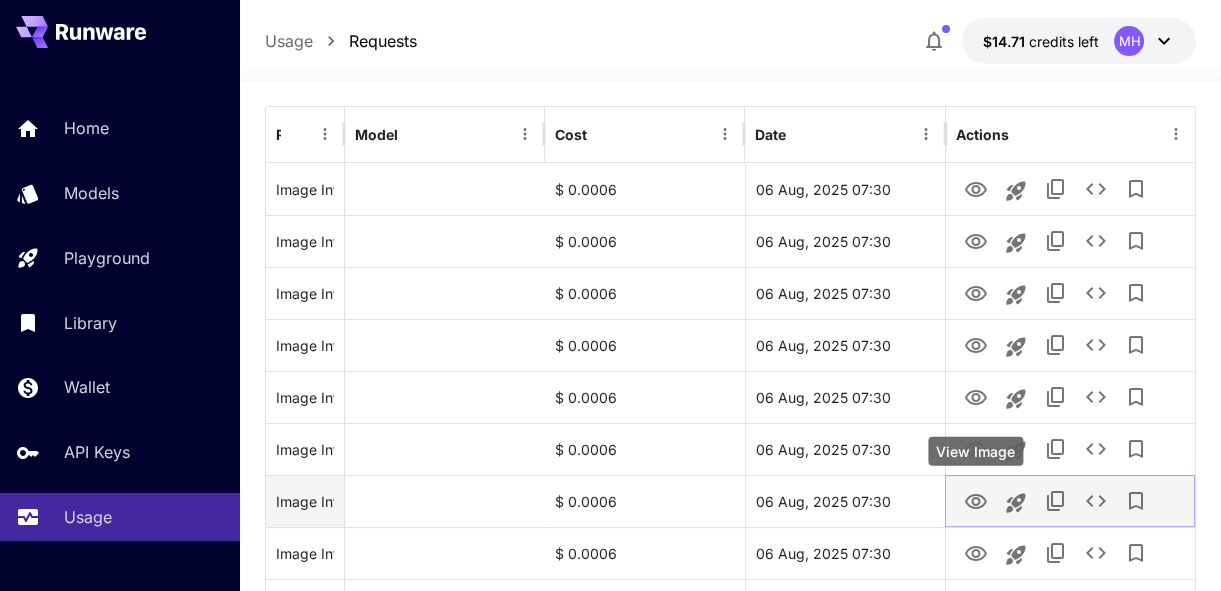 type 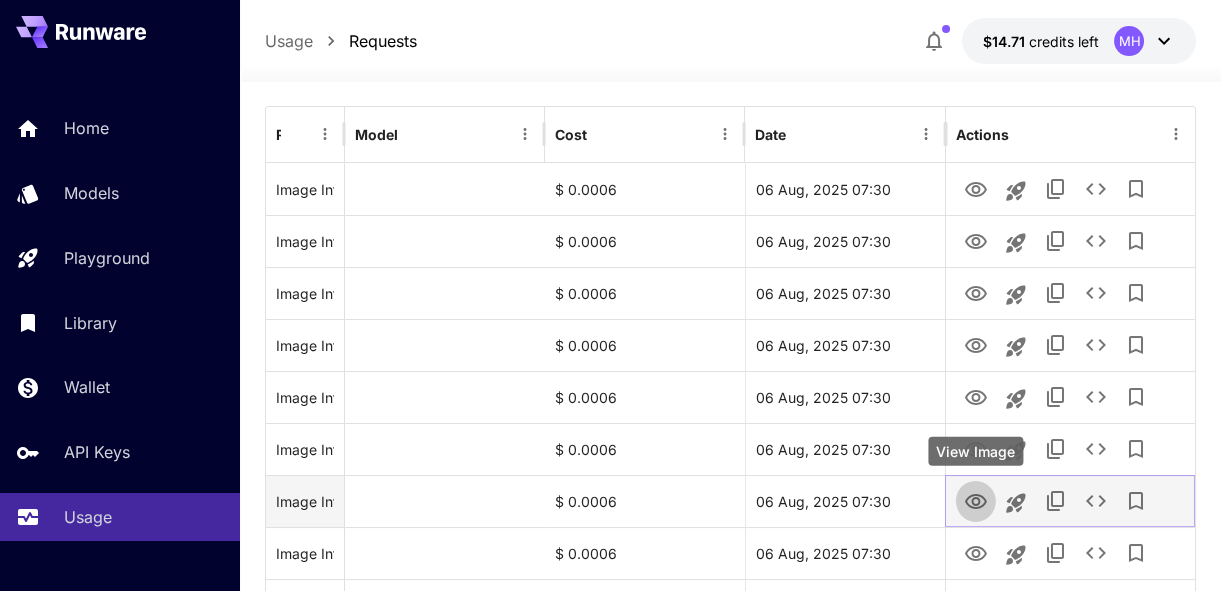 click at bounding box center (976, 500) 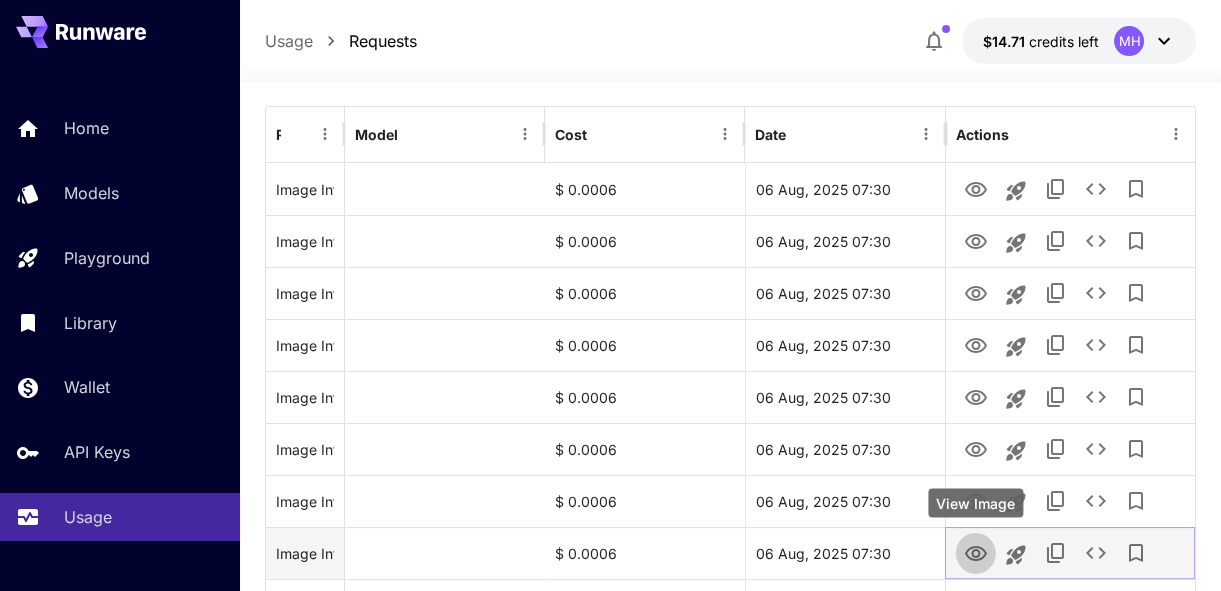 click 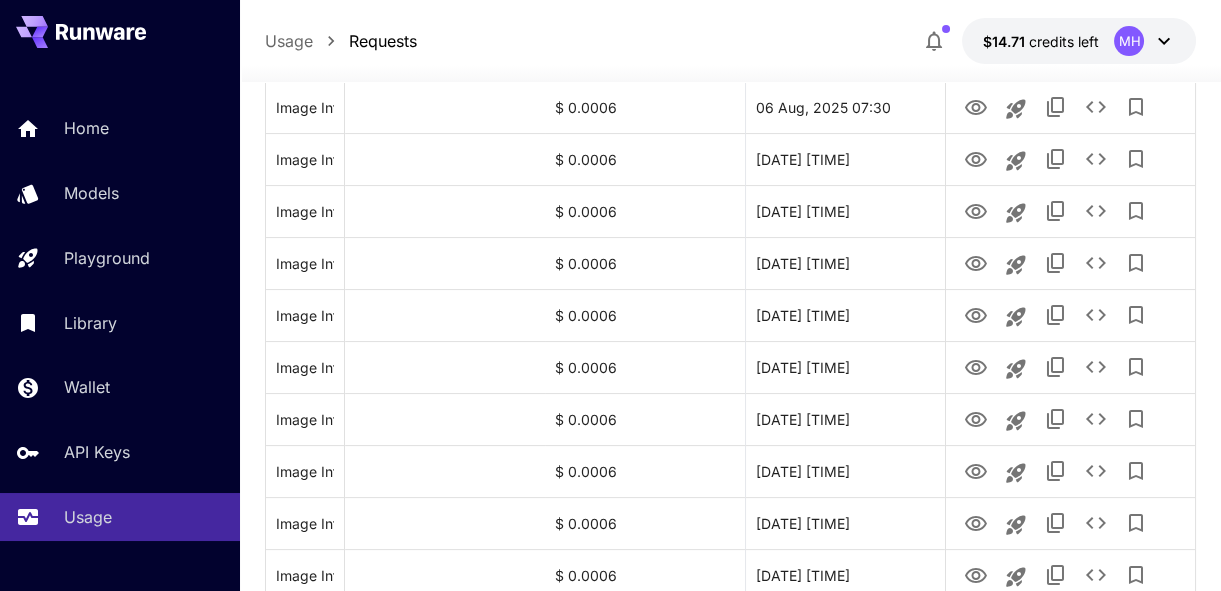 scroll, scrollTop: 810, scrollLeft: 0, axis: vertical 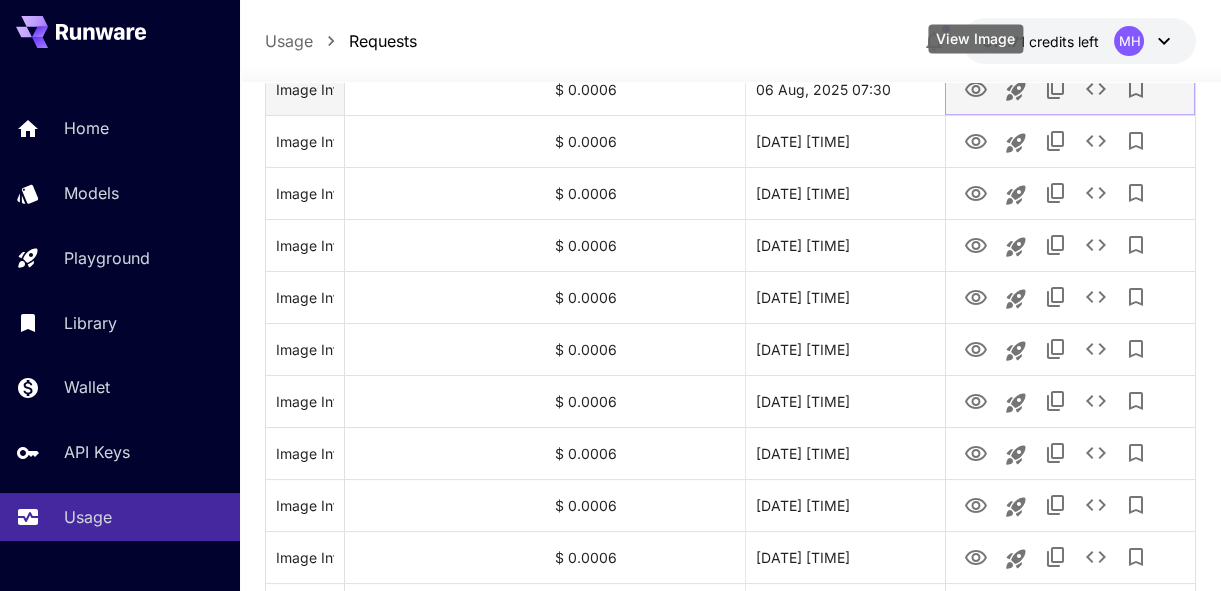 click 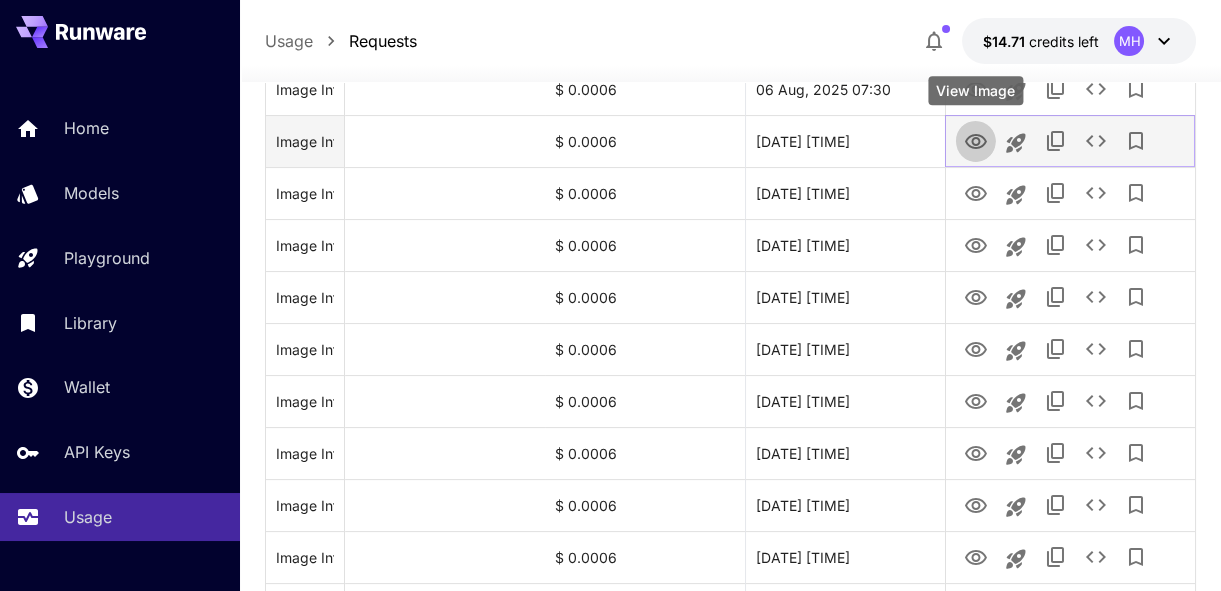 click 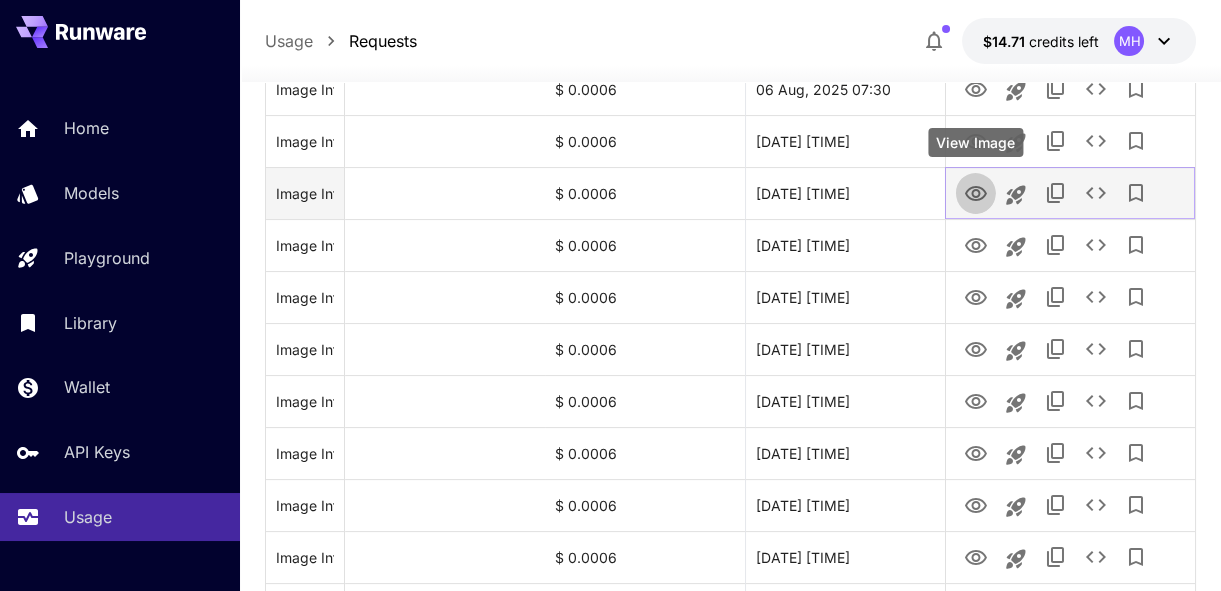 click 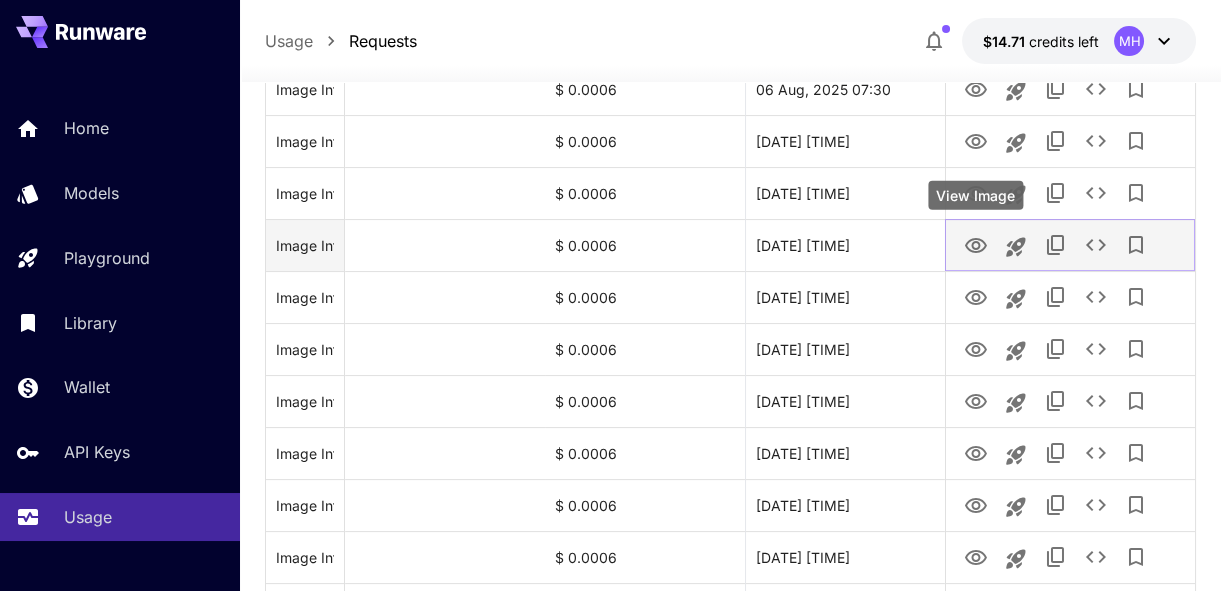 click 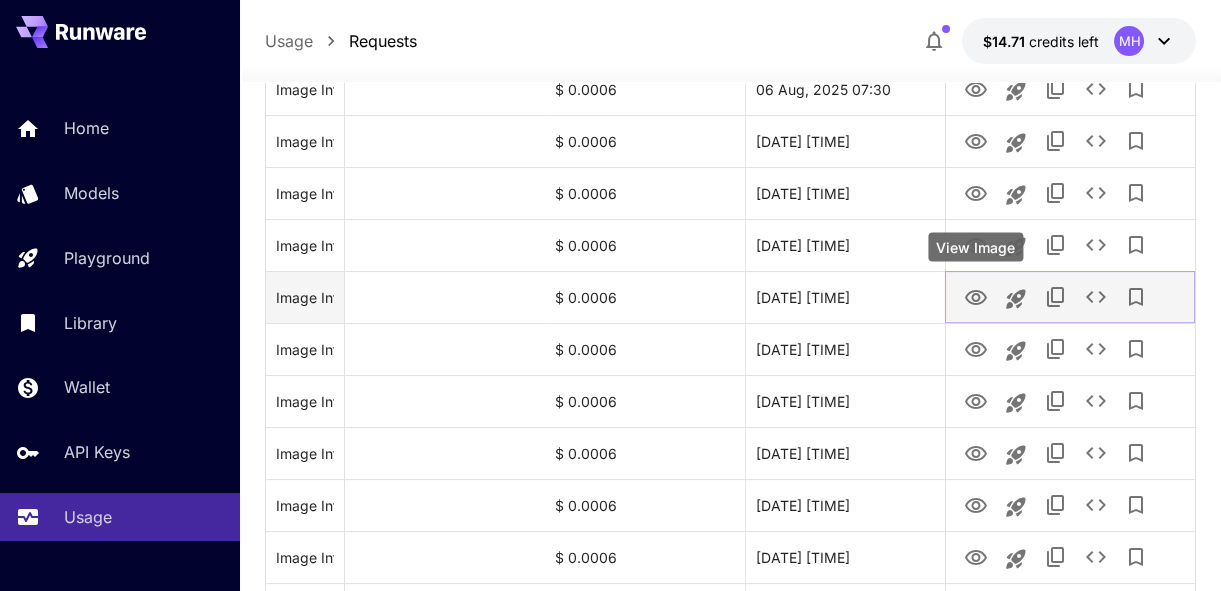 click 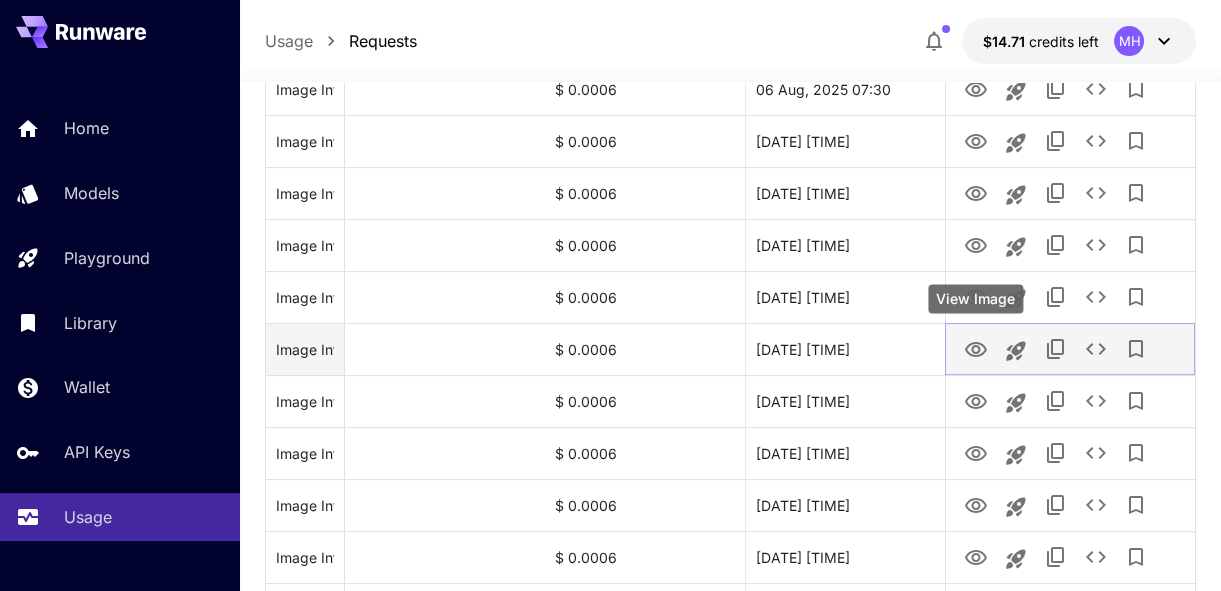 click 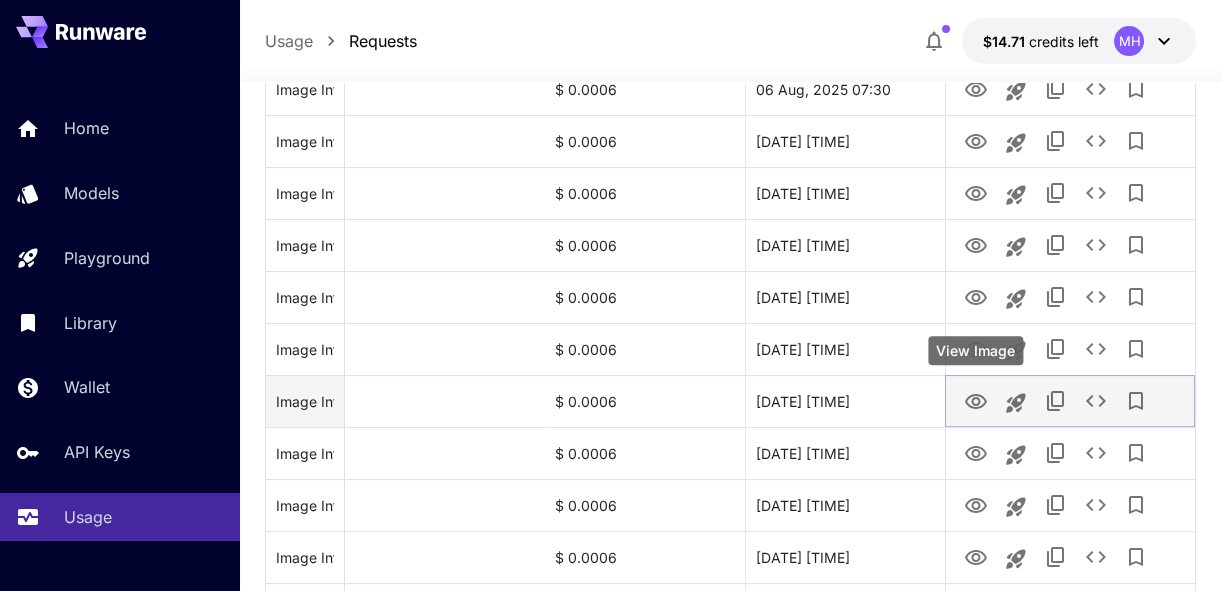 click 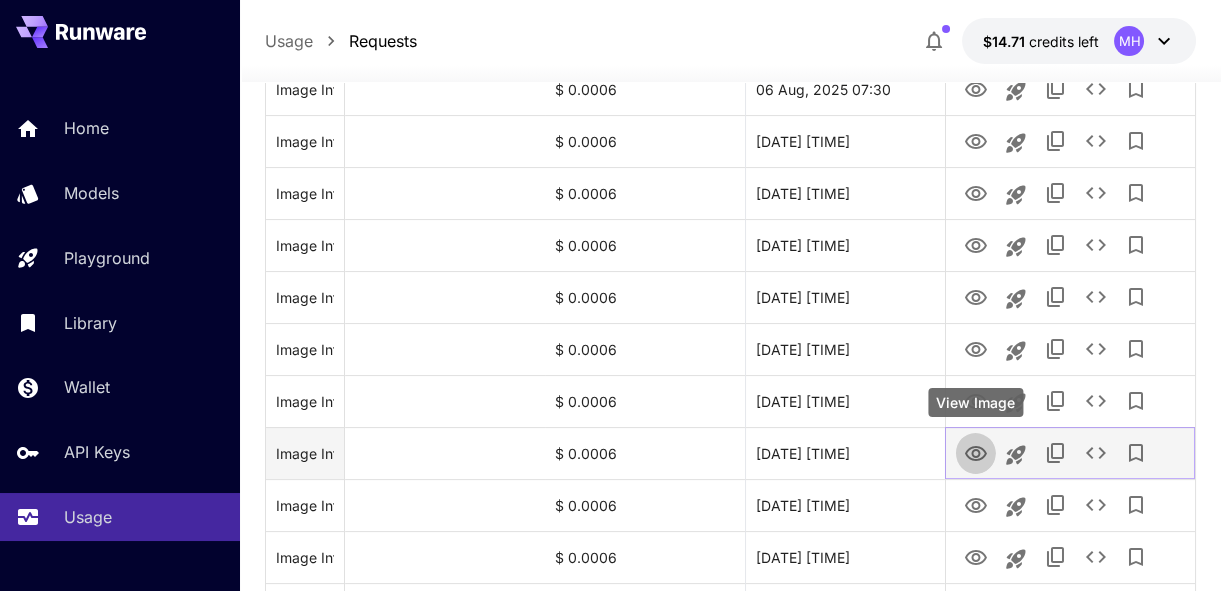 click 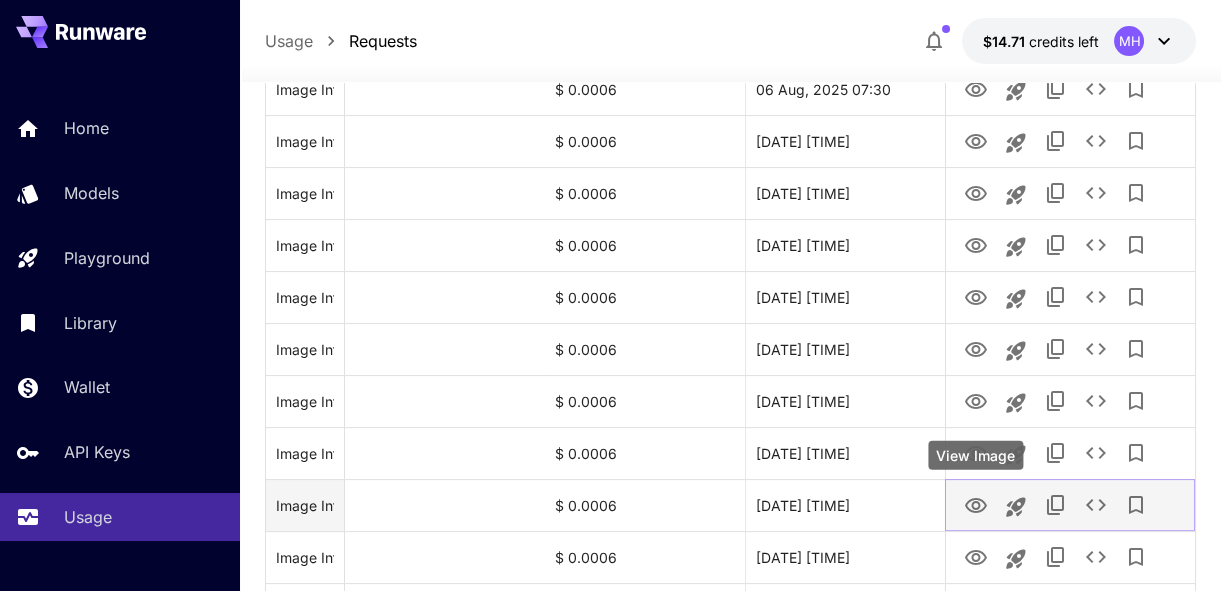 click 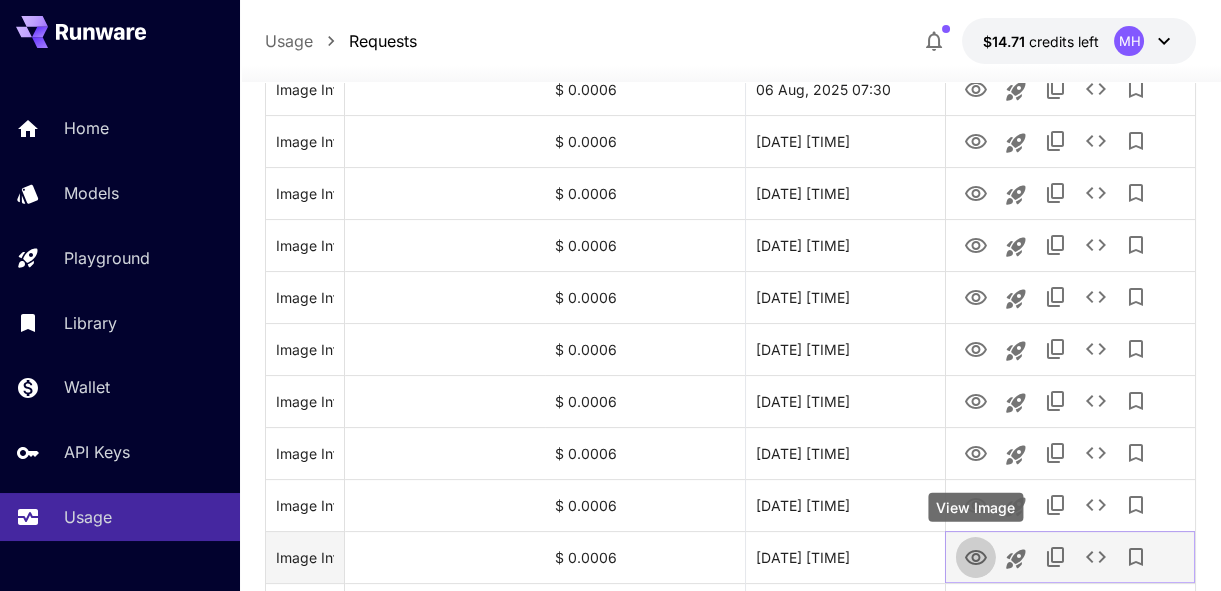 click 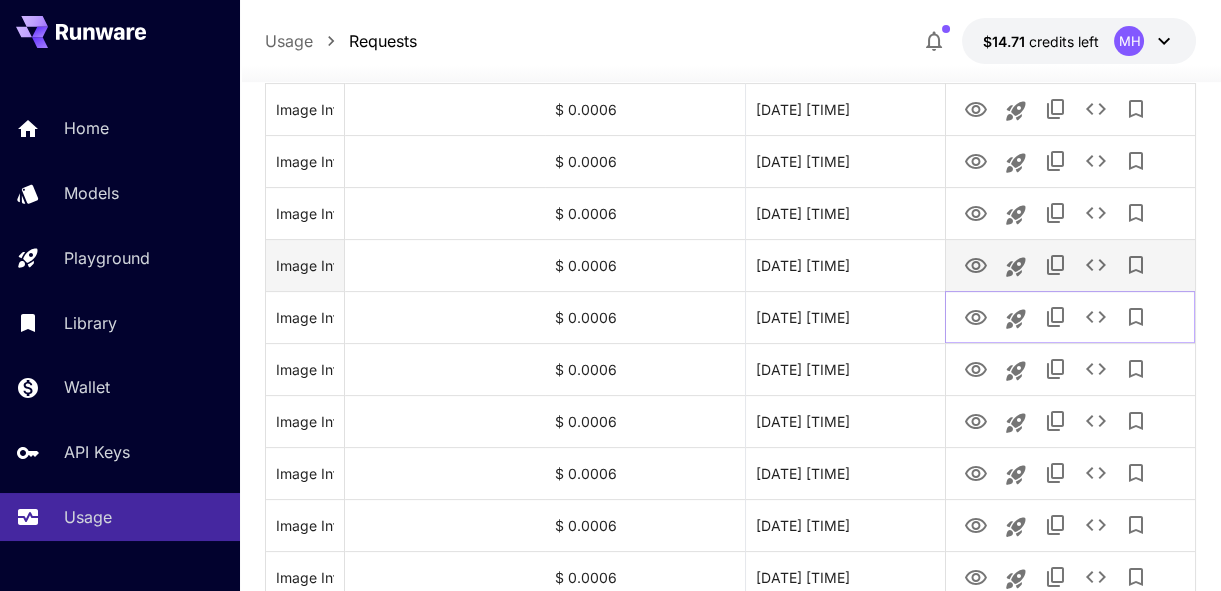 scroll, scrollTop: 1052, scrollLeft: 0, axis: vertical 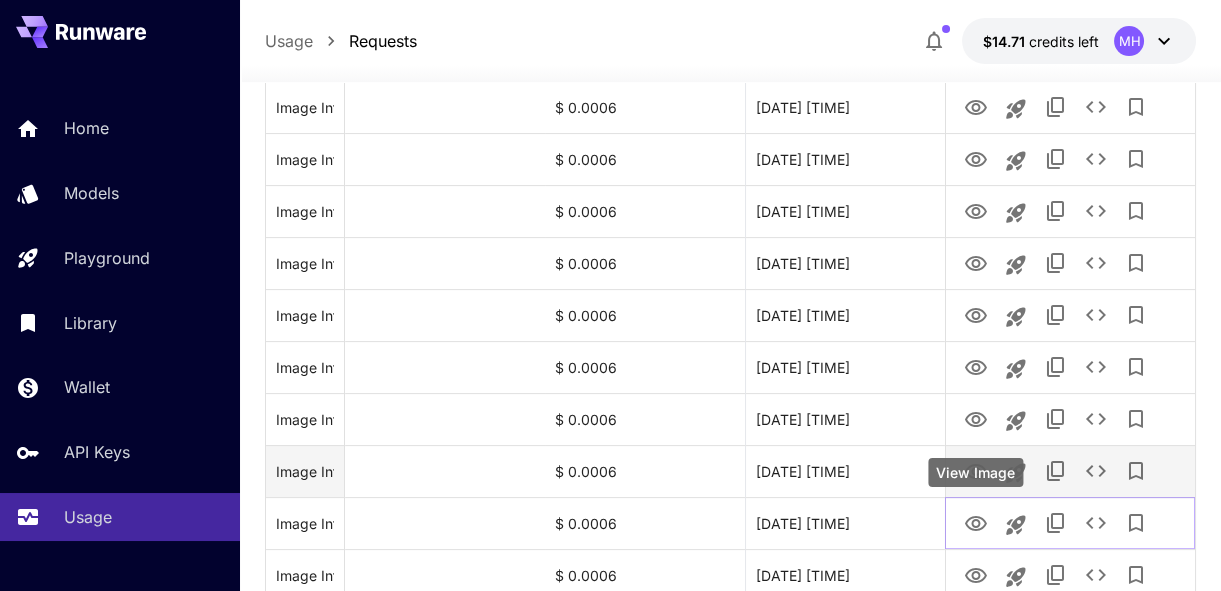 click on "Image Inference (A powerful, symbolic image of a single white dove escaping through a crack in a dilapidated stone wall, soaring towards a sliver of bright sky. This represents freedom and hope.) $ 0.0006 [DATE] [TIME] Image Inference (A close-up of the woman's eyes, filled with a mixture of fear and defiance. Shadows play across her face, highlighting her inner turmoil.) $ 0.0006 [DATE] [TIME] Image Inference (A stark, black and white image of a young woman with a determined expression, standing against a backdrop of barbed wire and watchtowers. The mood is somber and tense.) $ 0.0006 [DATE] [TIME] $ 0.0006 [DATE] [TIME] $ 0.0006 [DATE] [TIME] $ 0.0006 50" at bounding box center (610, 533) 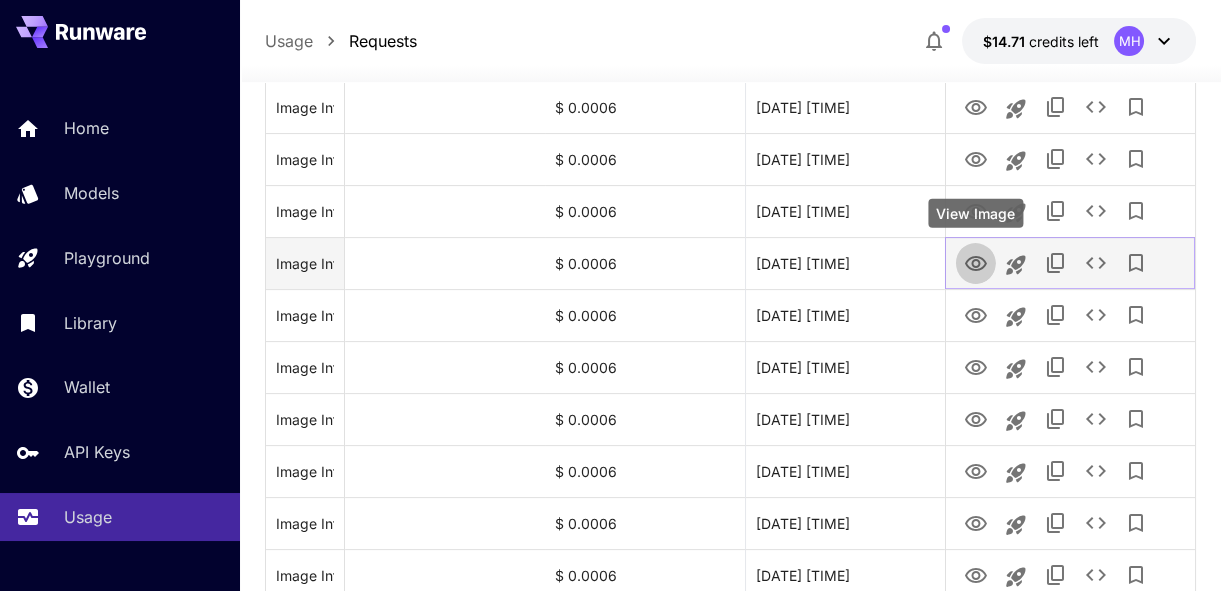 click 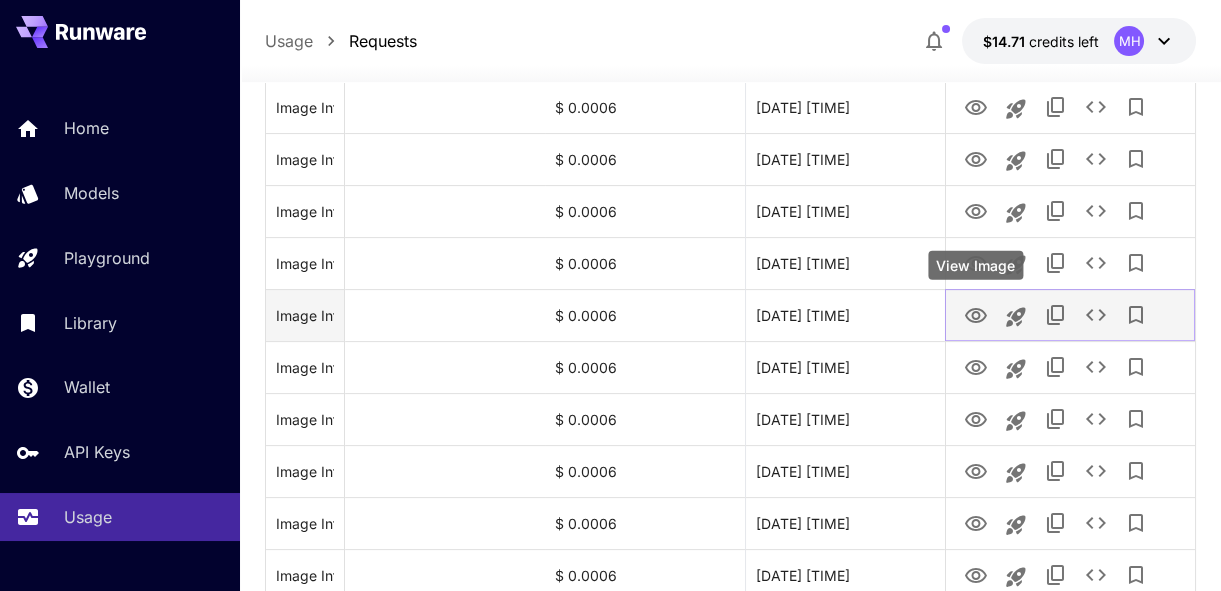 click 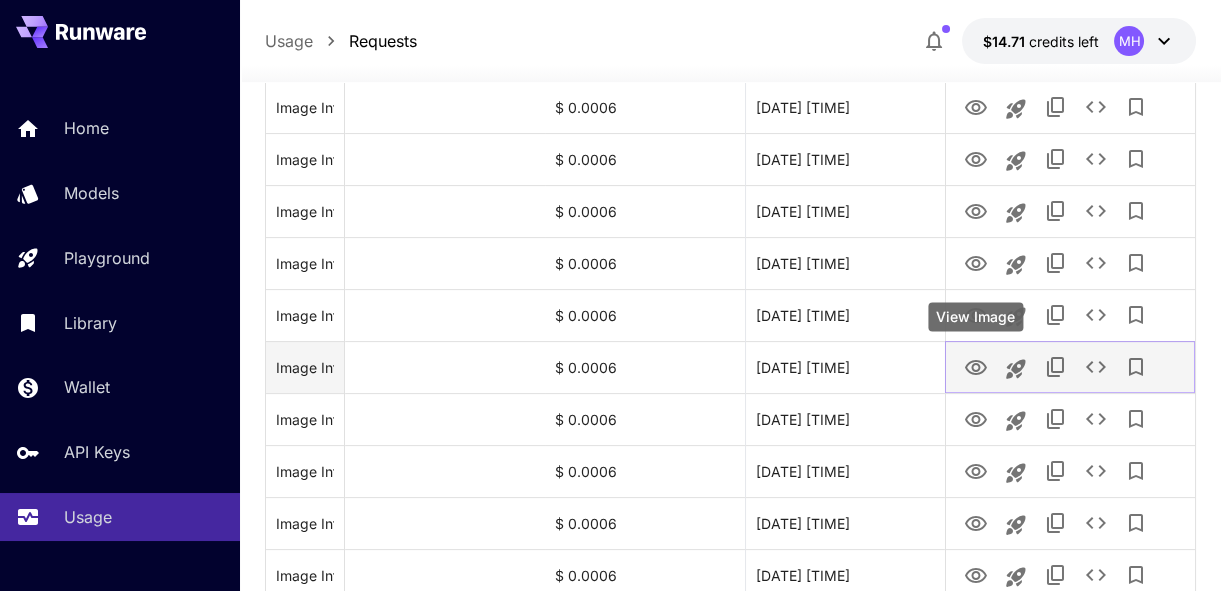 click 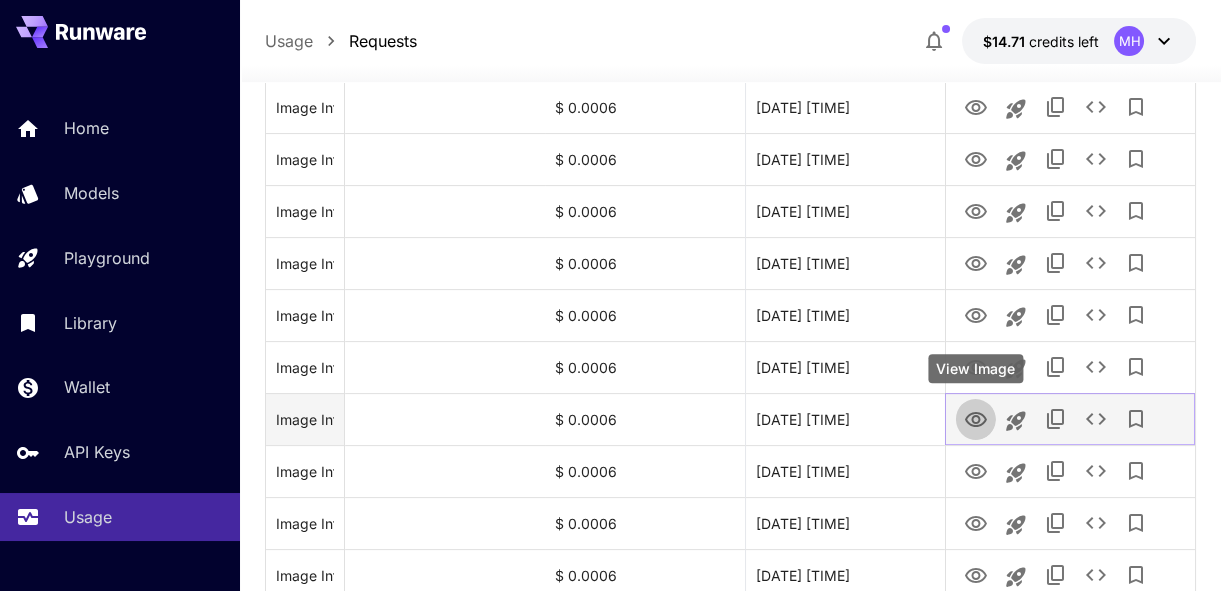 click 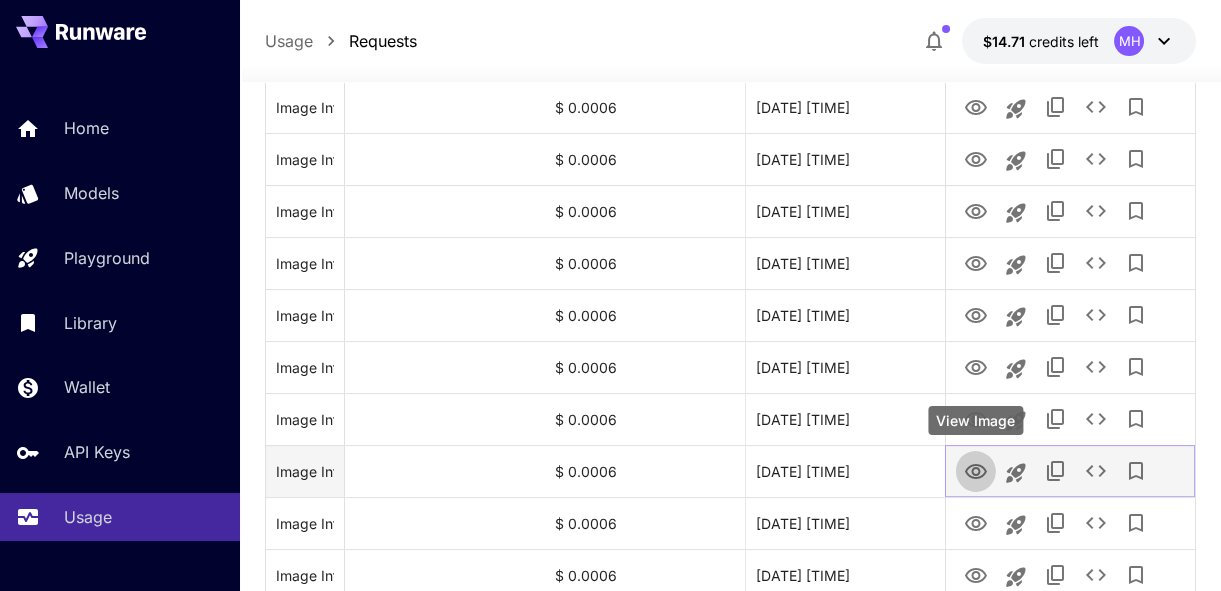 click 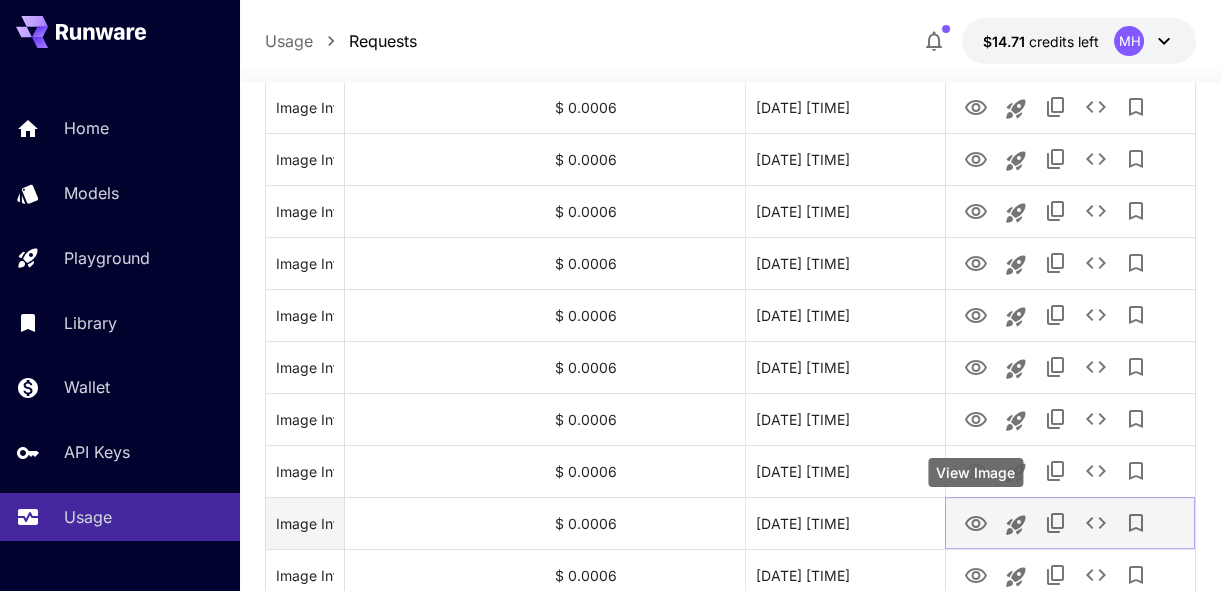 click 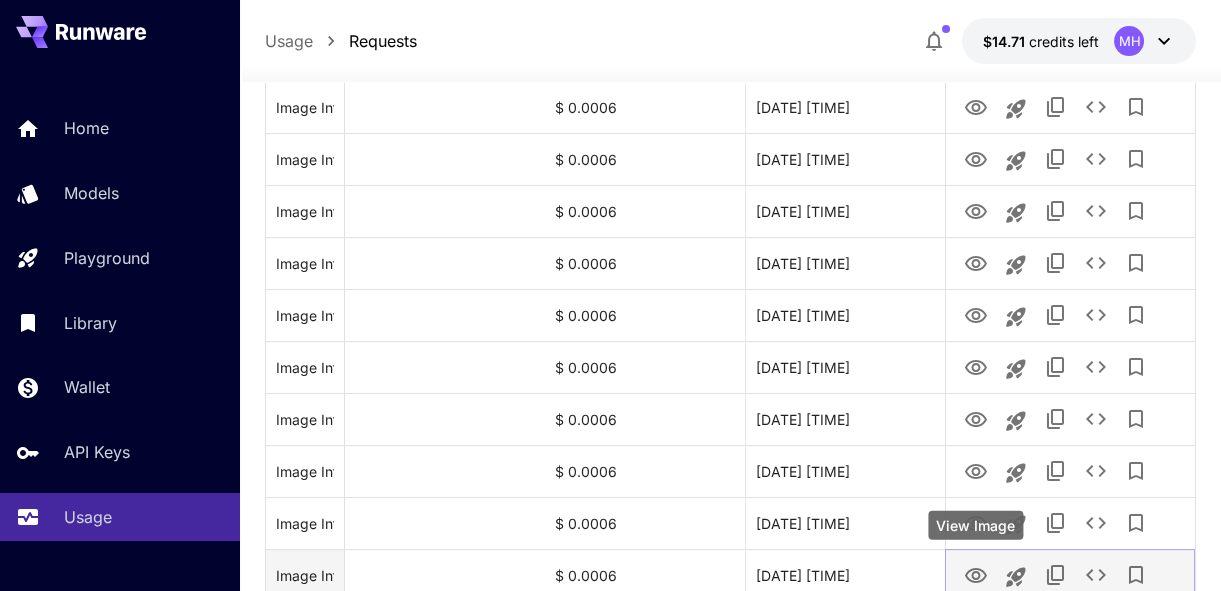 click 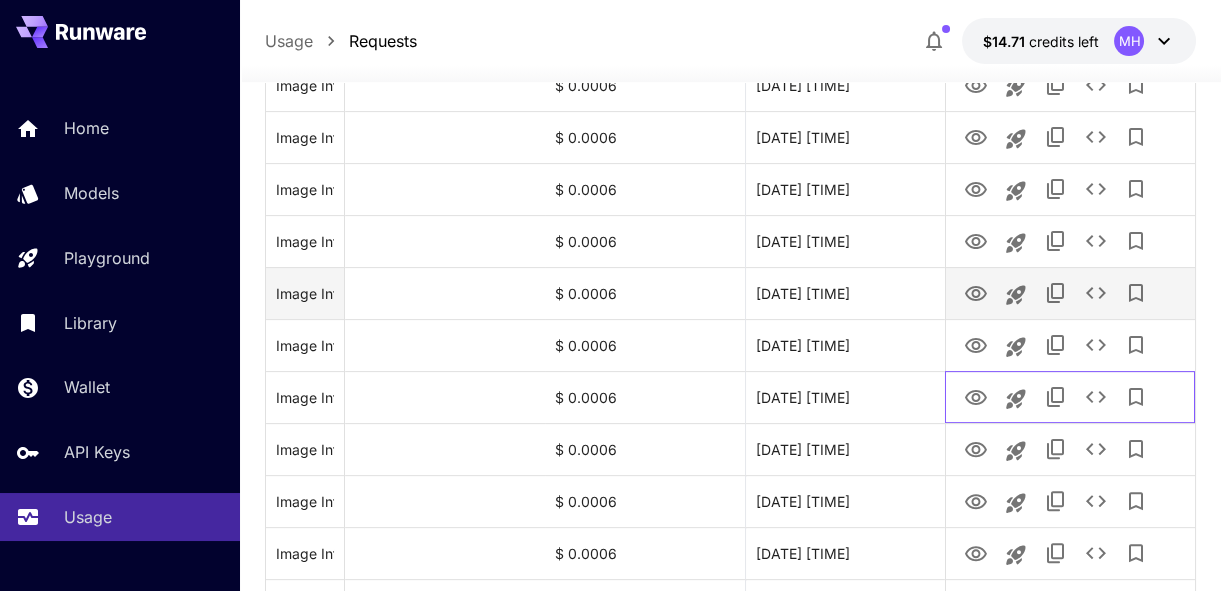 click on "Image Inference (A powerful, symbolic image of a single white dove escaping through a crack in a dilapidated stone wall, soaring towards a sliver of bright sky. This represents freedom and hope.) $ 0.0006 [DATE] [TIME] Image Inference (A close-up of the woman's eyes, filled with a mixture of fear and defiance. Shadows play across her face, highlighting her inner turmoil.) $ 0.0006 [DATE] [TIME] Image Inference (A stark, black and white image of a young woman with a determined expression, standing against a backdrop of barbed wire and watchtowers. The mood is somber and tense.) $ 0.0006 [DATE] [TIME] Image Inference (A final shot of the boy, now a bit older, standing confidently in a bright, modern office, looking out at a cityscape. The lighting is optimistic and suggests success.) $ 0.0006 [DATE] [TIME] $ 0.0006 [DATE] [TIME] $ 0.0006 [DATE] [TIME] $ 0.0006 [DATE] [TIME] $ 0.0006 [DATE] [TIME] $ 0.0006 [DATE] [TIME] $ 0.0006 [DATE] [TIME] $ 0.0006 $ 0.0006" at bounding box center (730, 527) 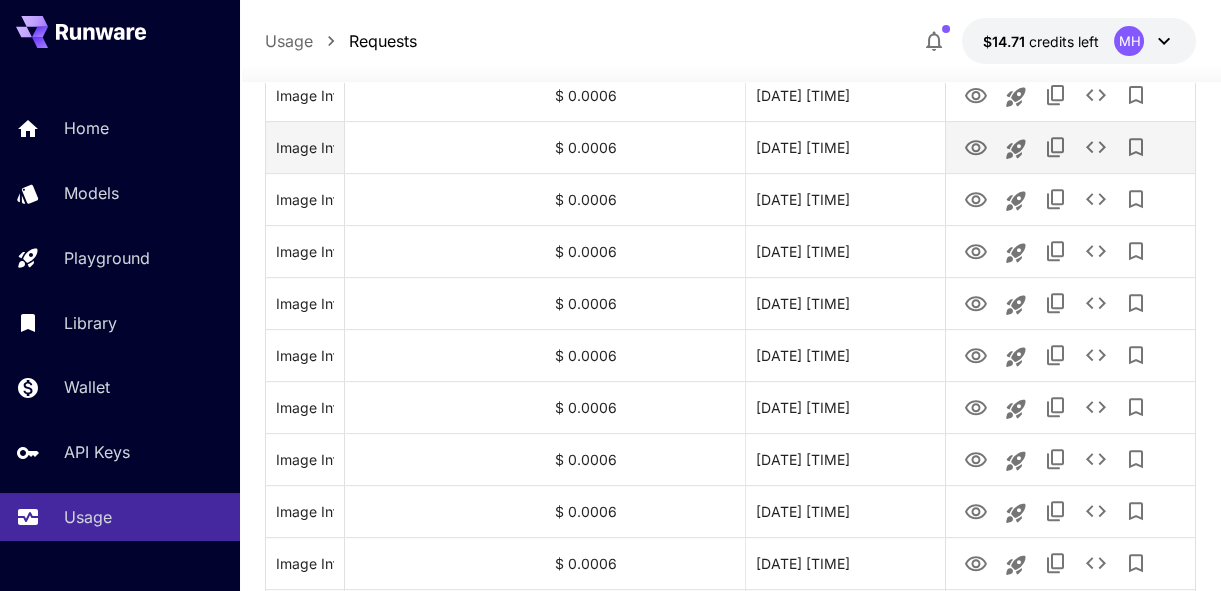 scroll, scrollTop: 1598, scrollLeft: 0, axis: vertical 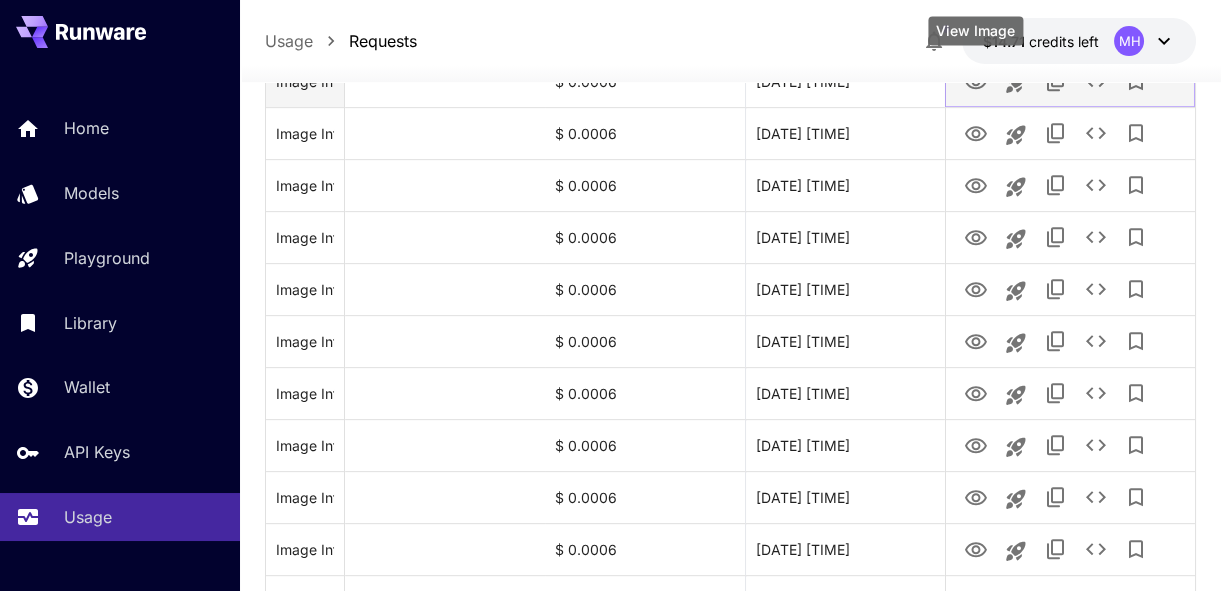 click 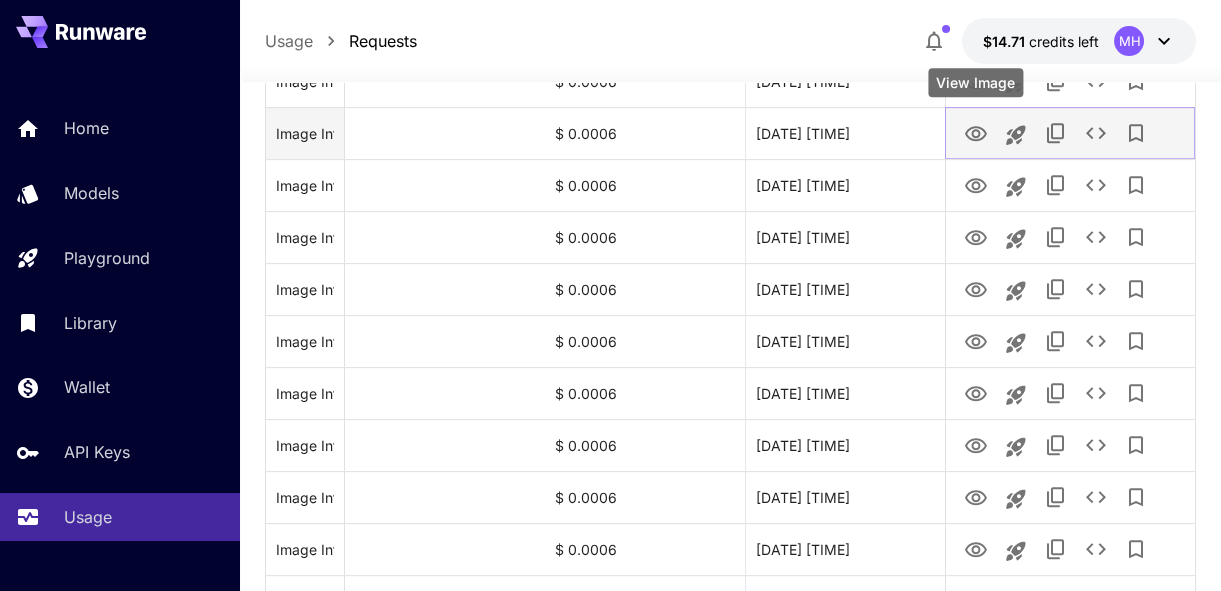 click 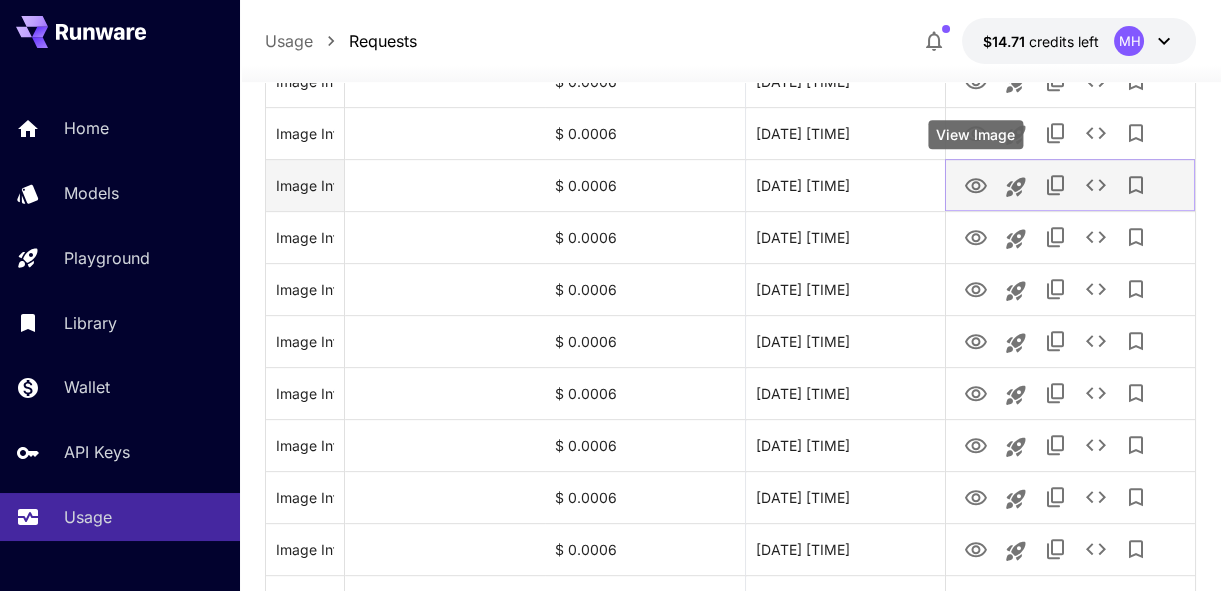 click 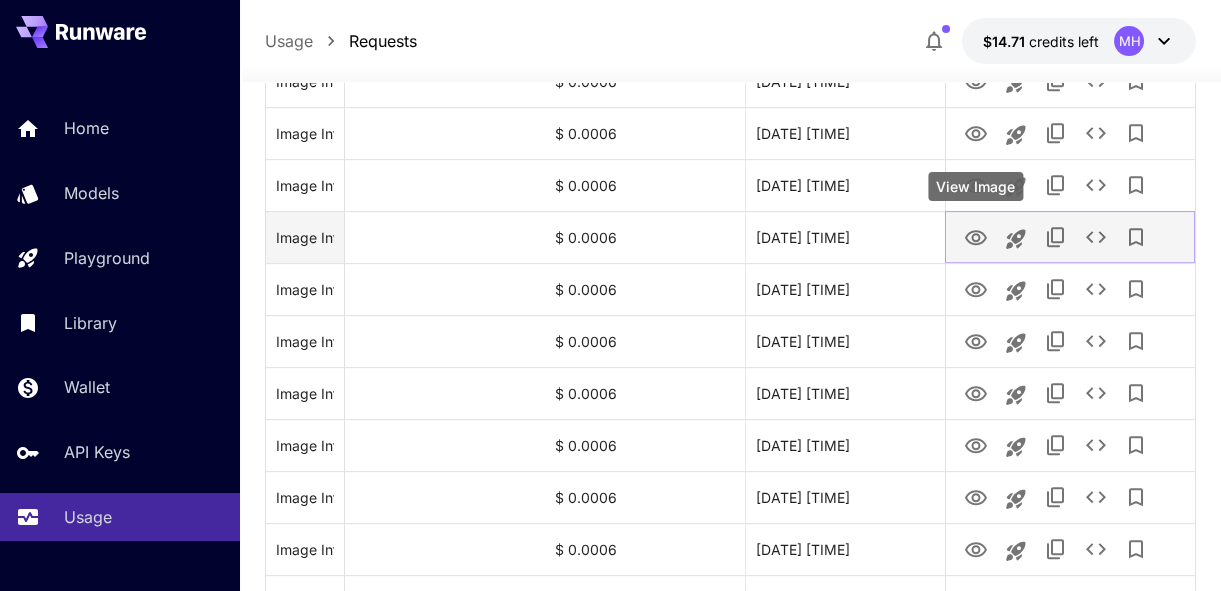 click 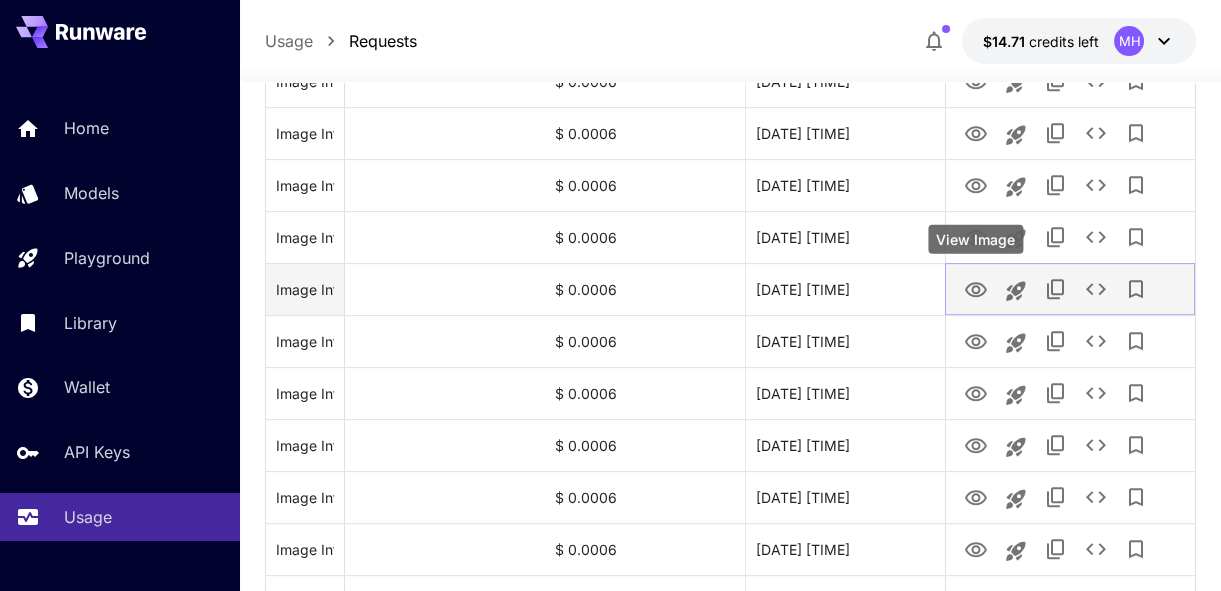 click 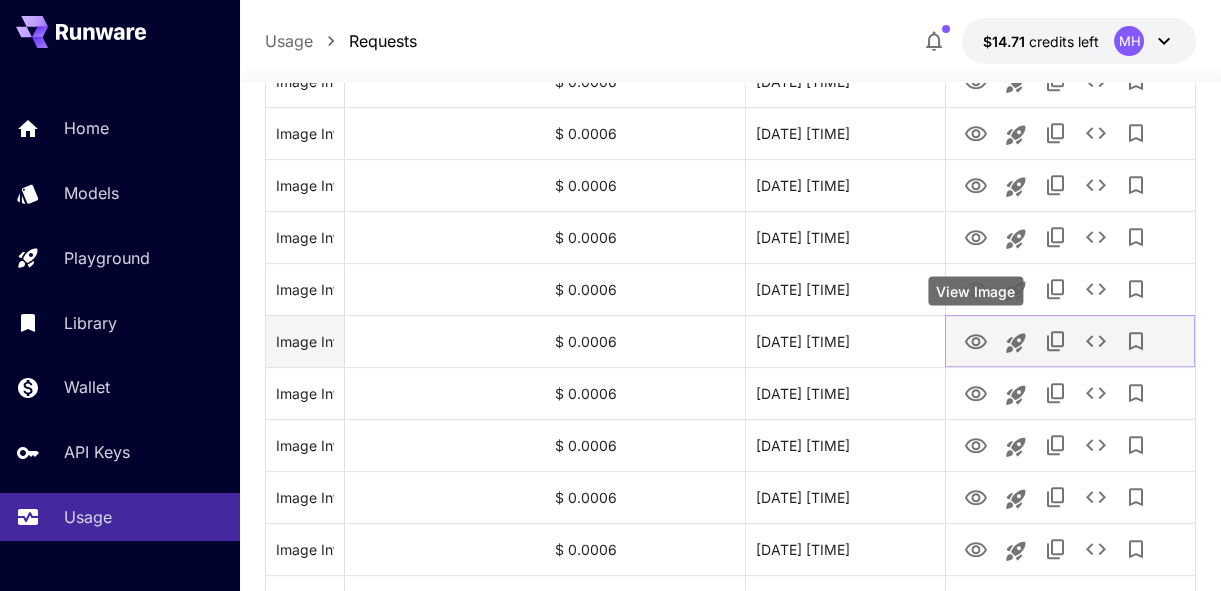 click 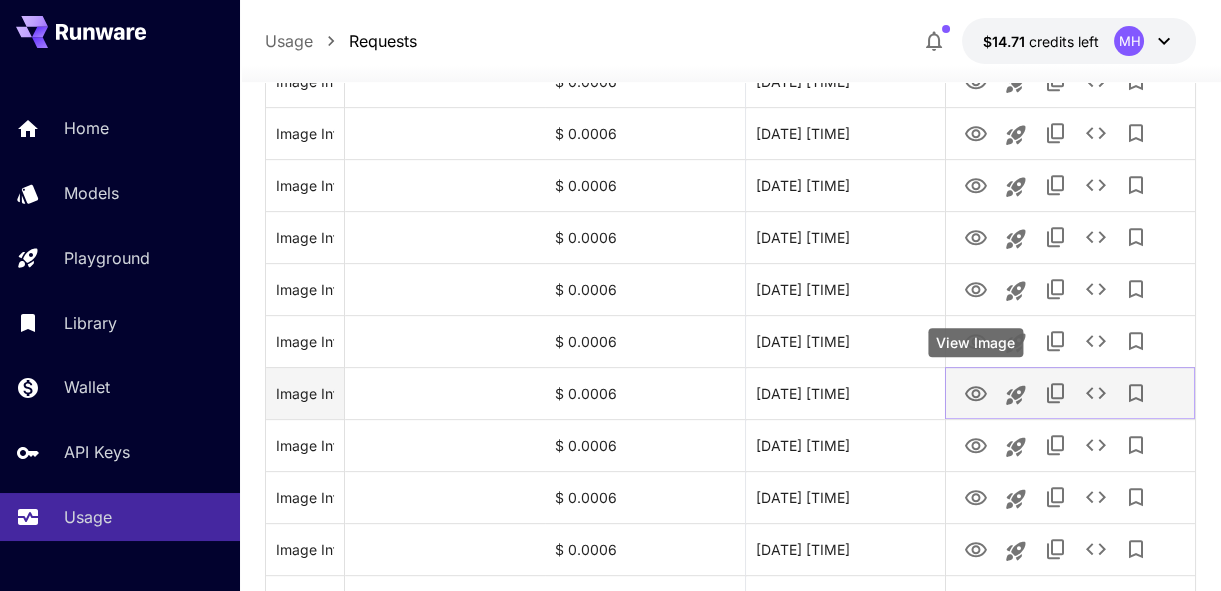 click 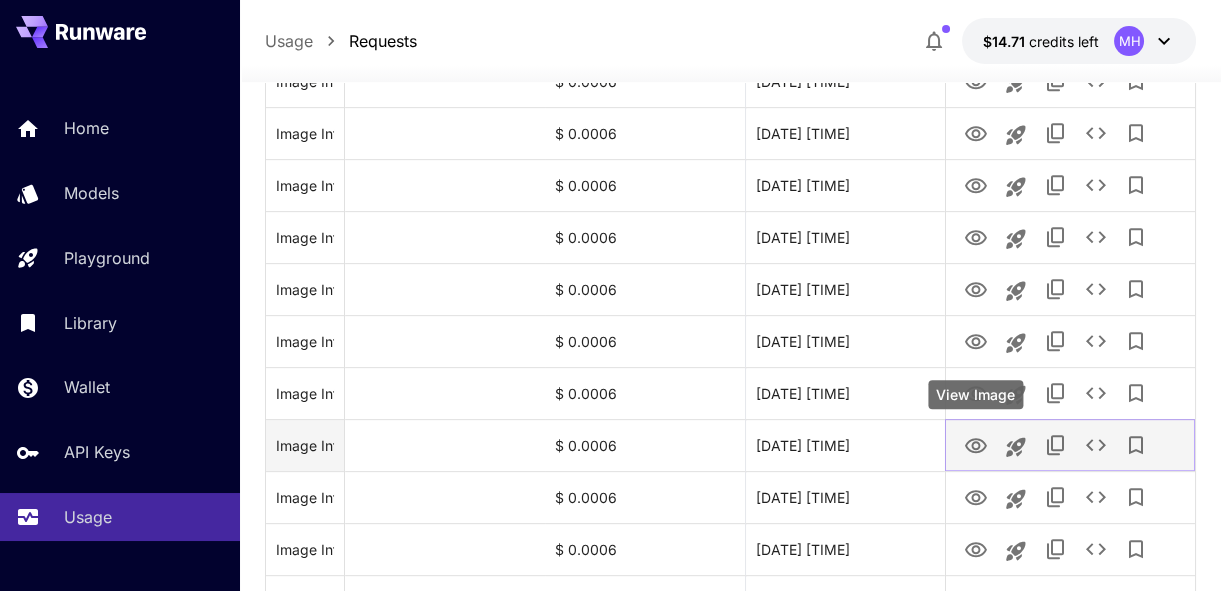 click 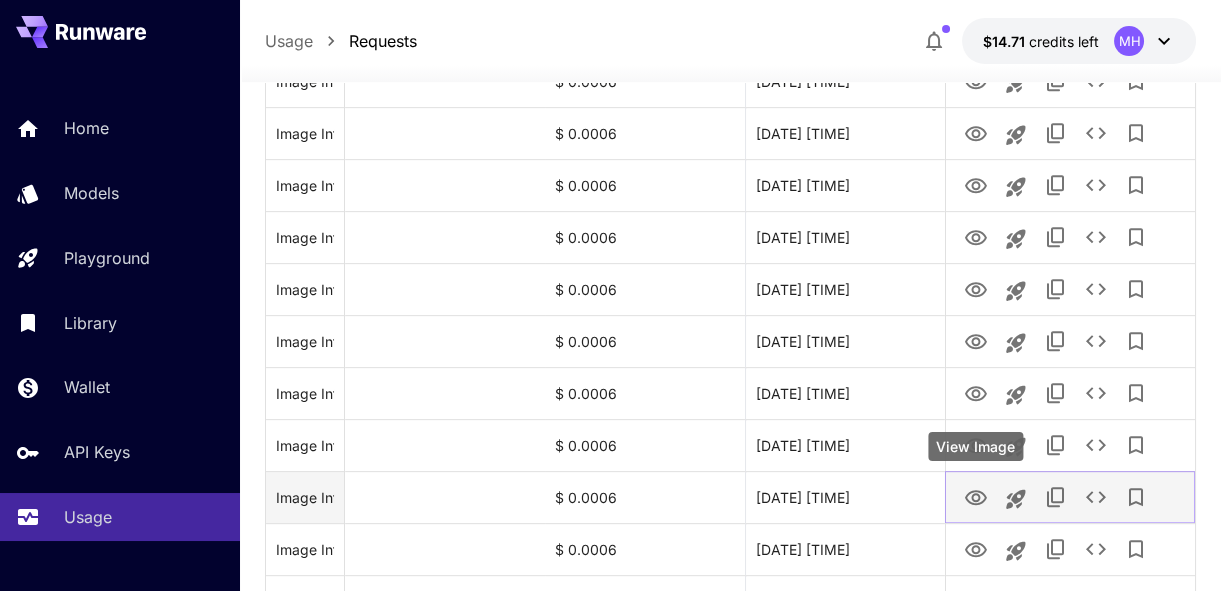 click 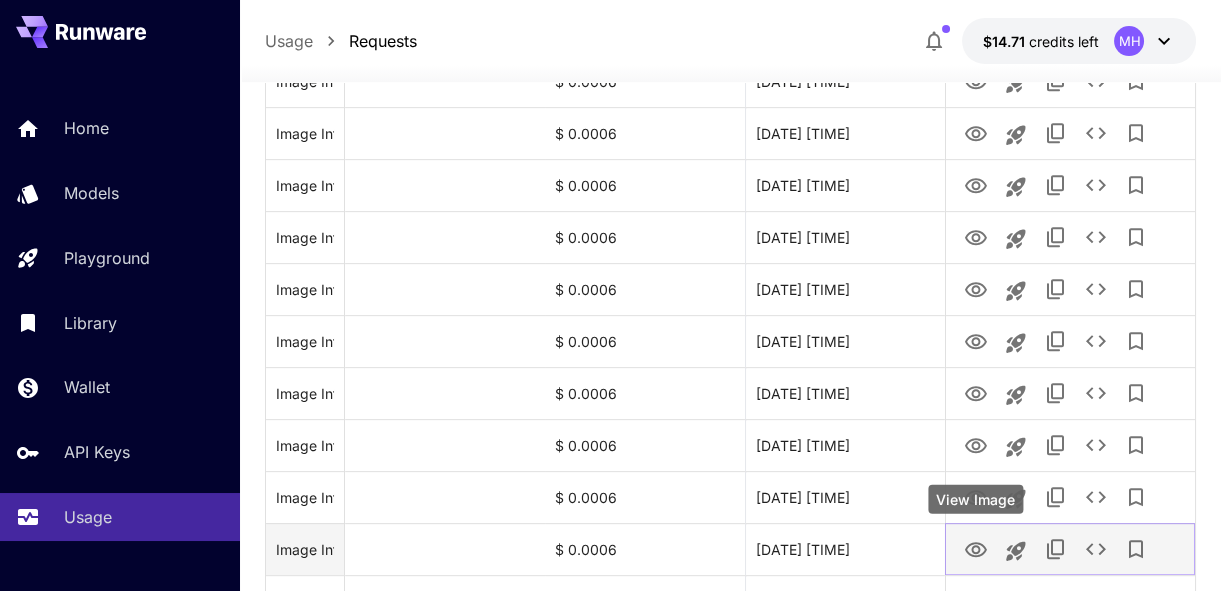 click 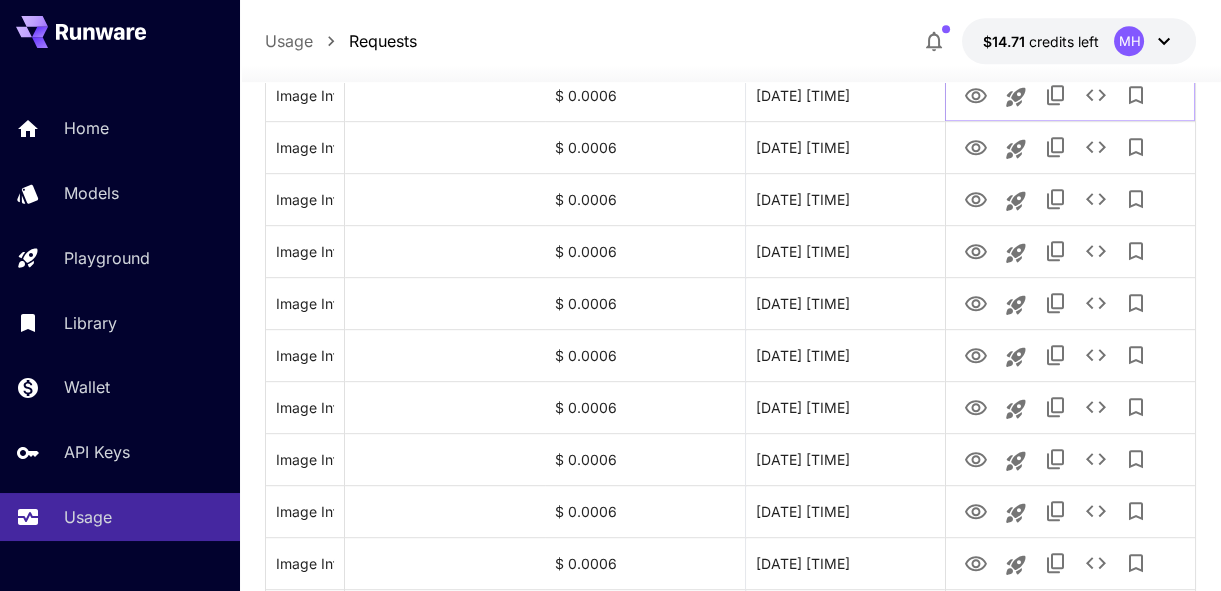 scroll, scrollTop: 2058, scrollLeft: 0, axis: vertical 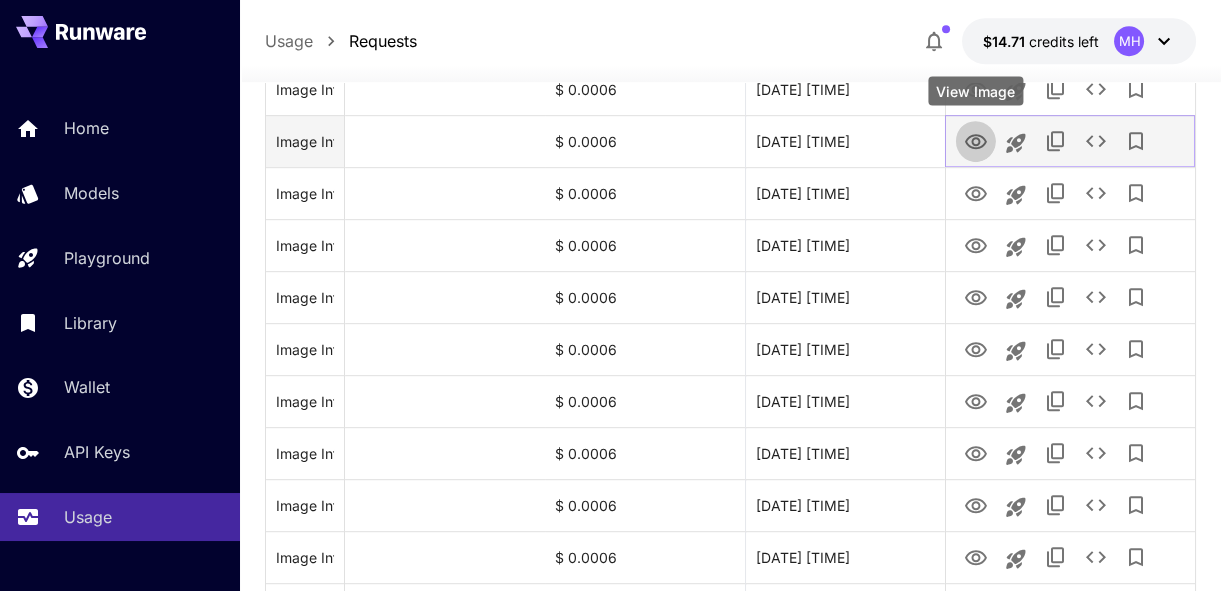 click at bounding box center [976, 140] 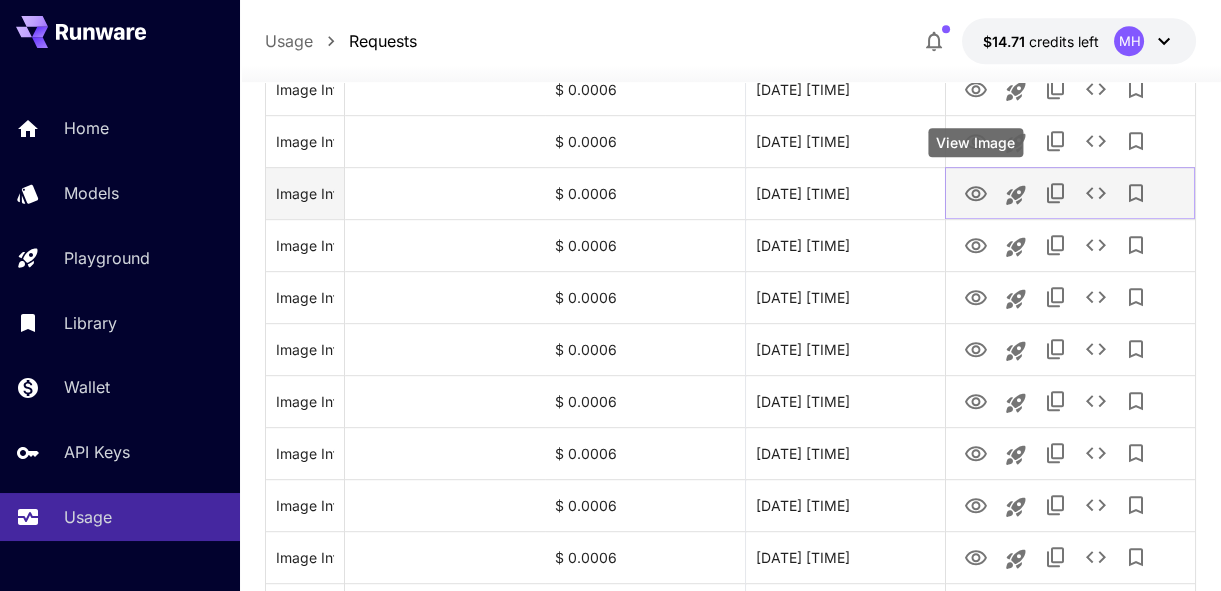 click 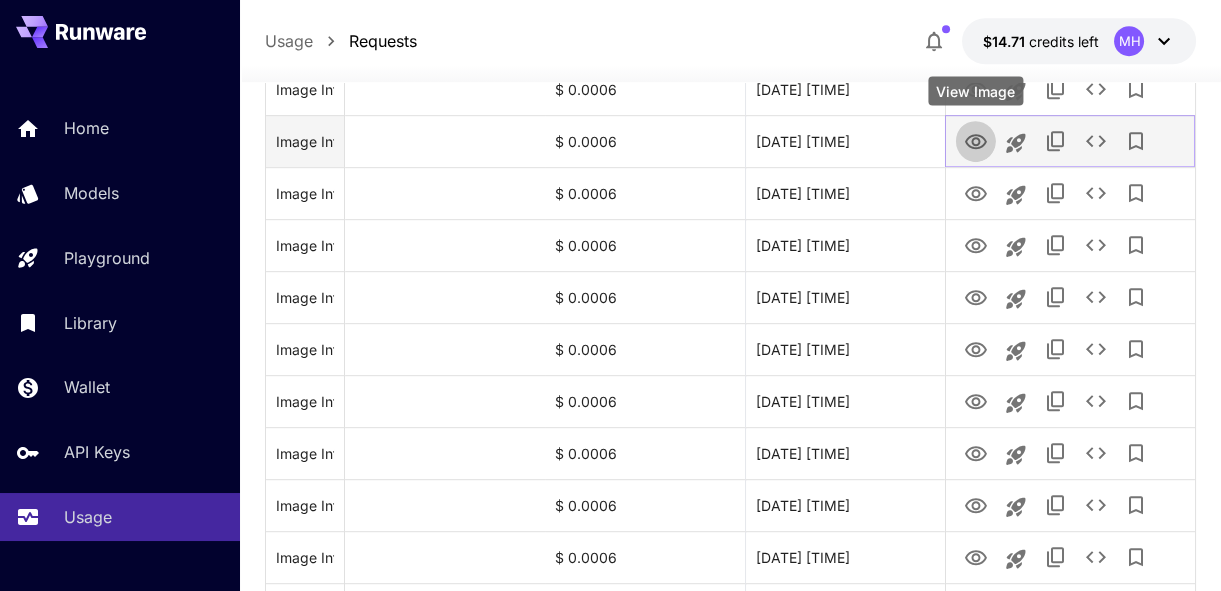 click 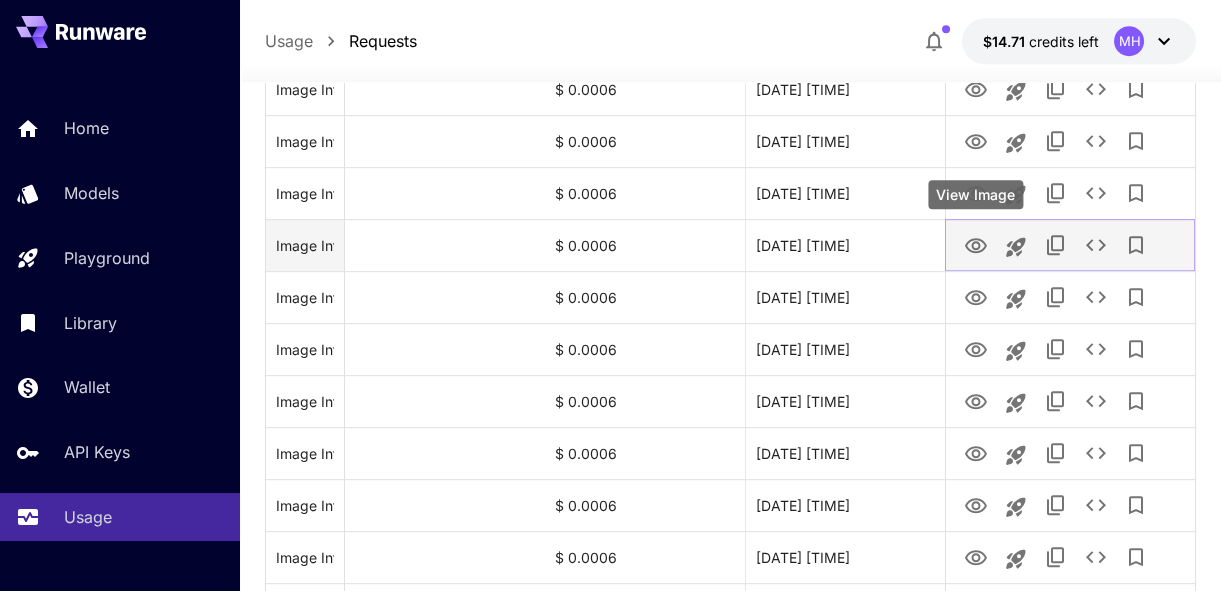 click 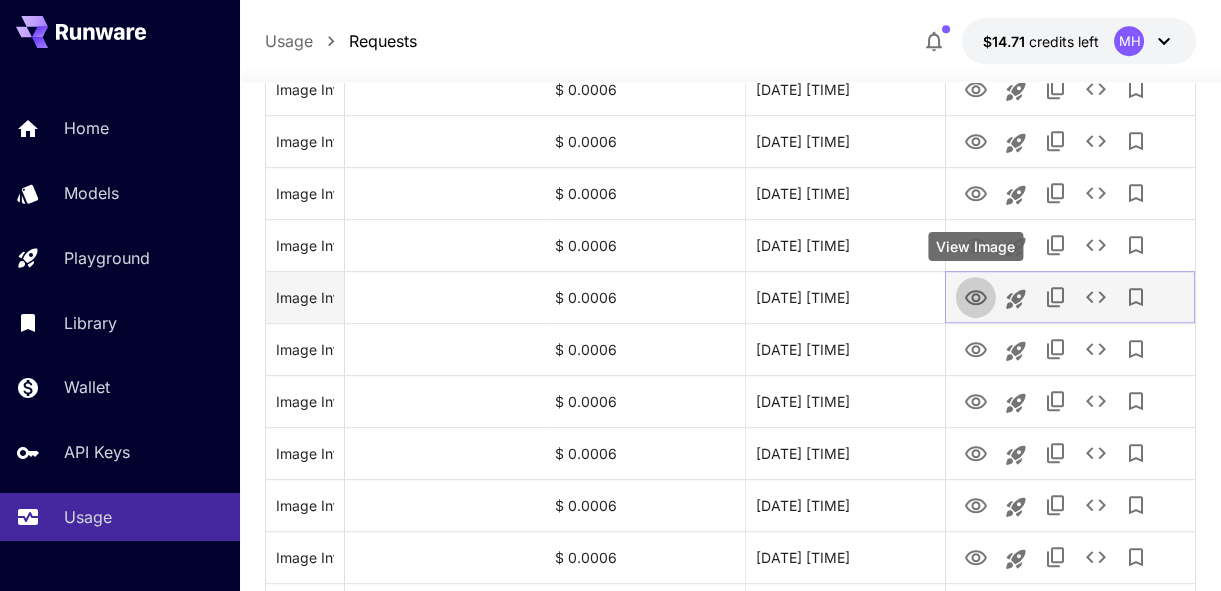 click 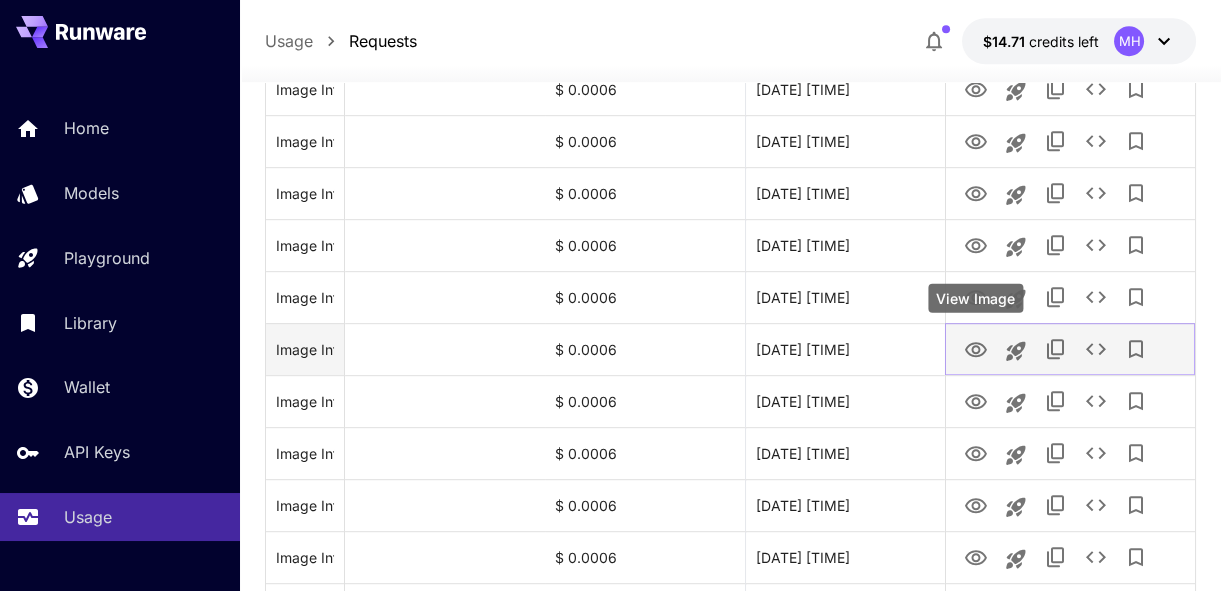 click 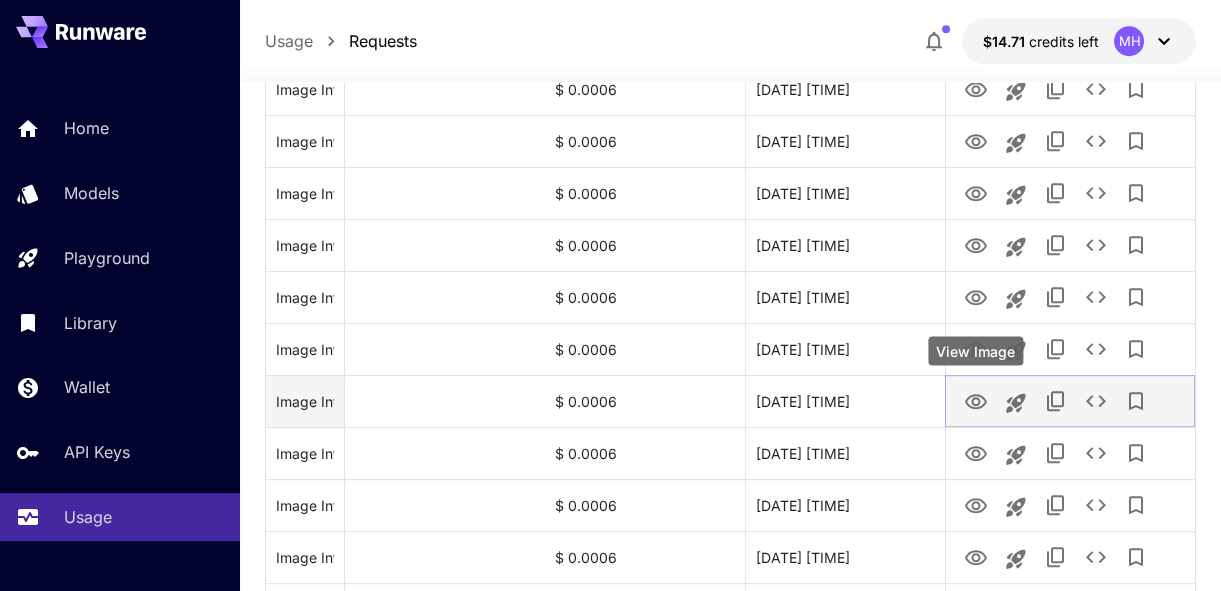 click 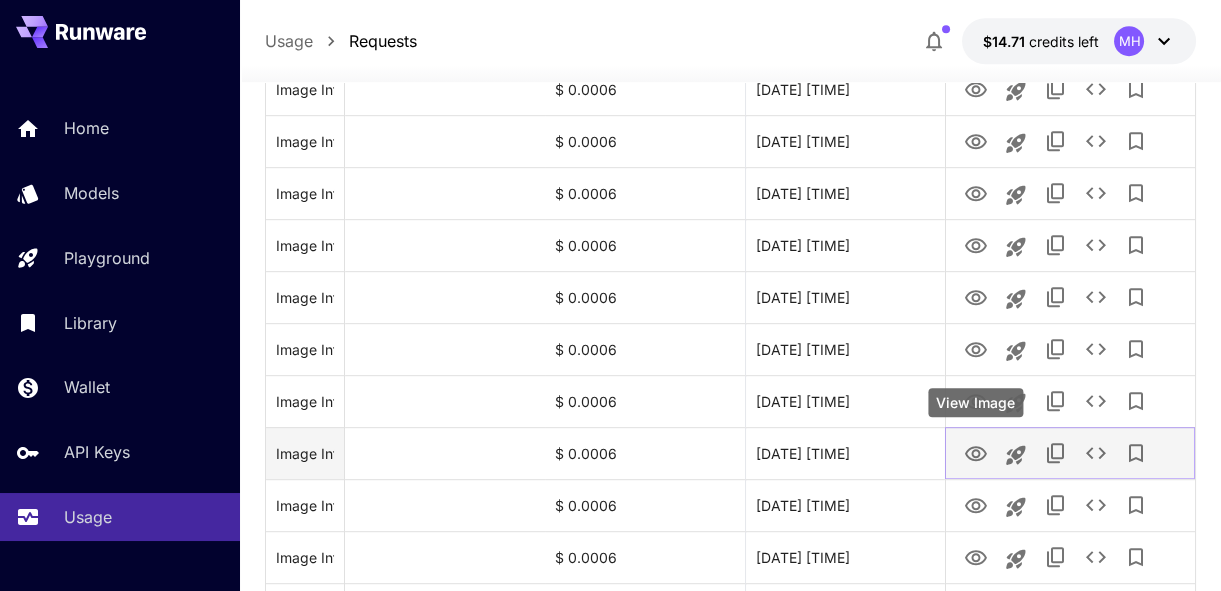 type 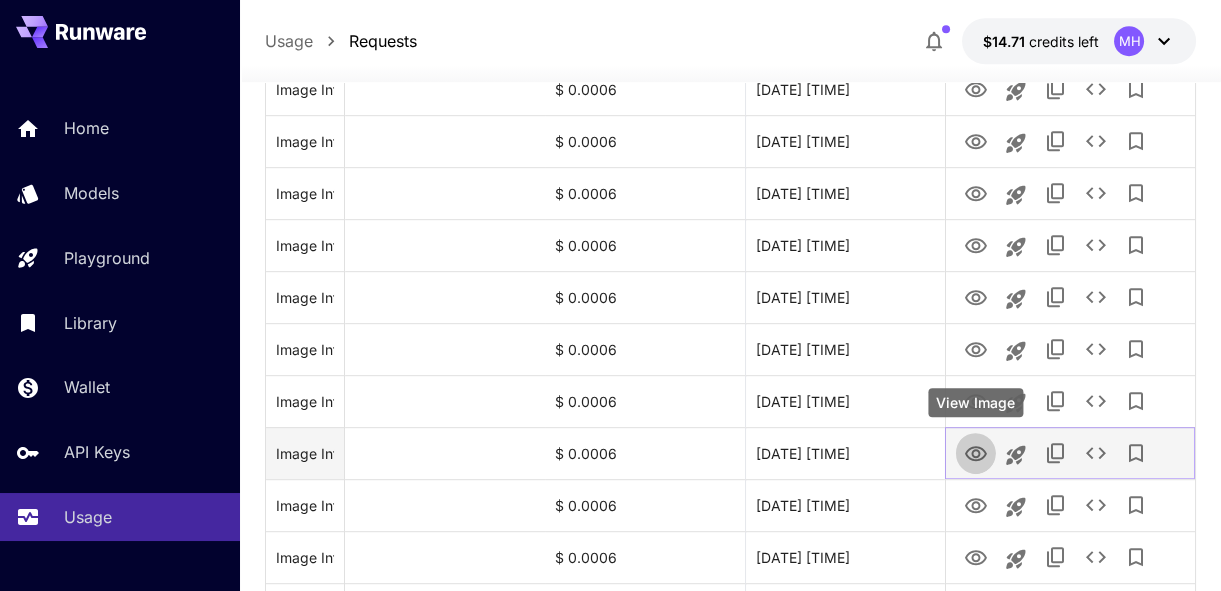 click at bounding box center (976, 452) 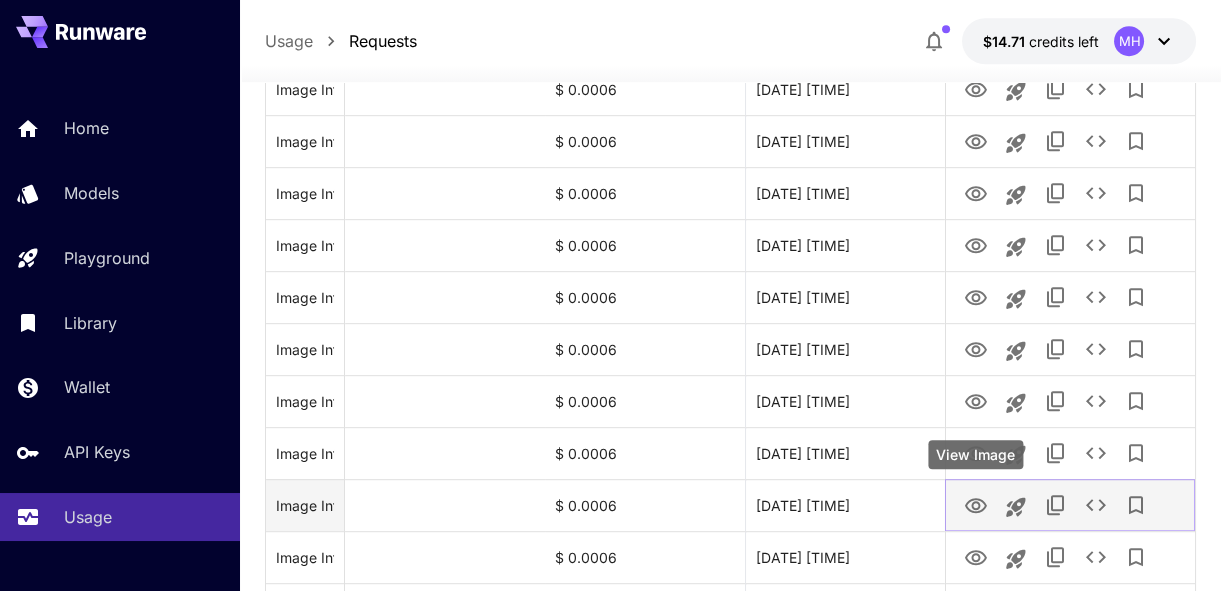 type 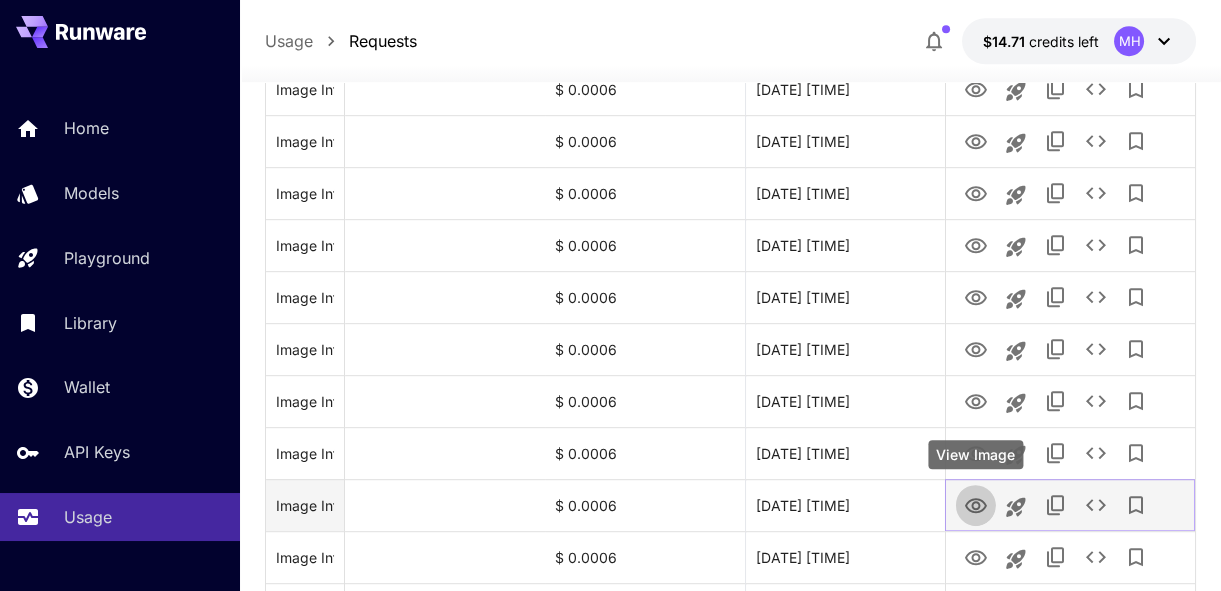click at bounding box center [976, 504] 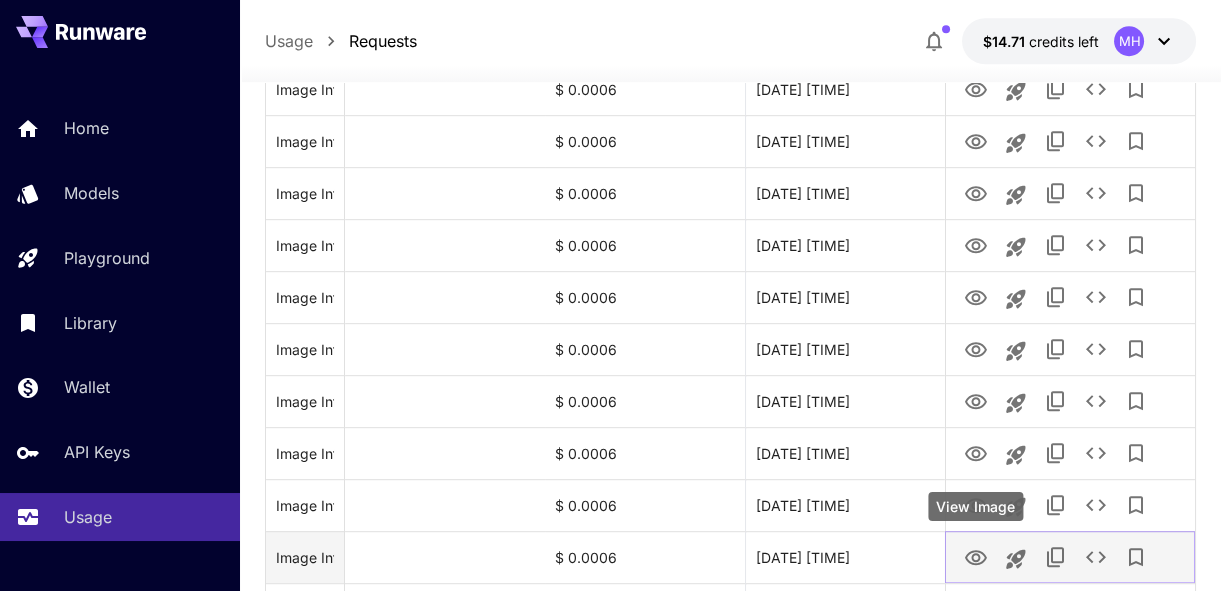 type 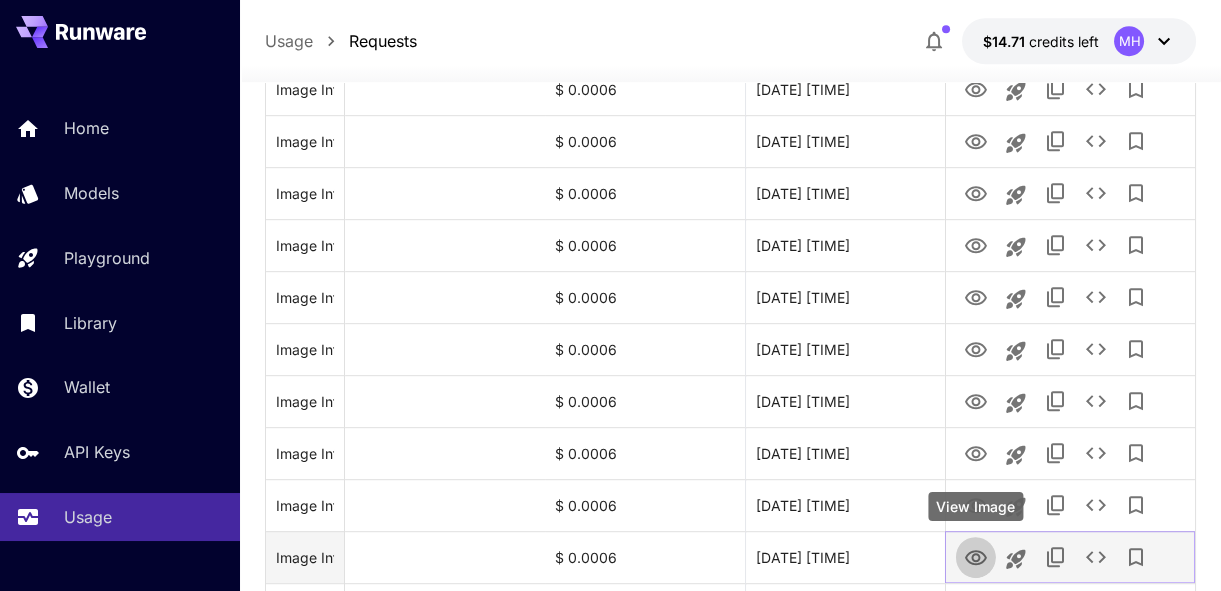click at bounding box center [976, 556] 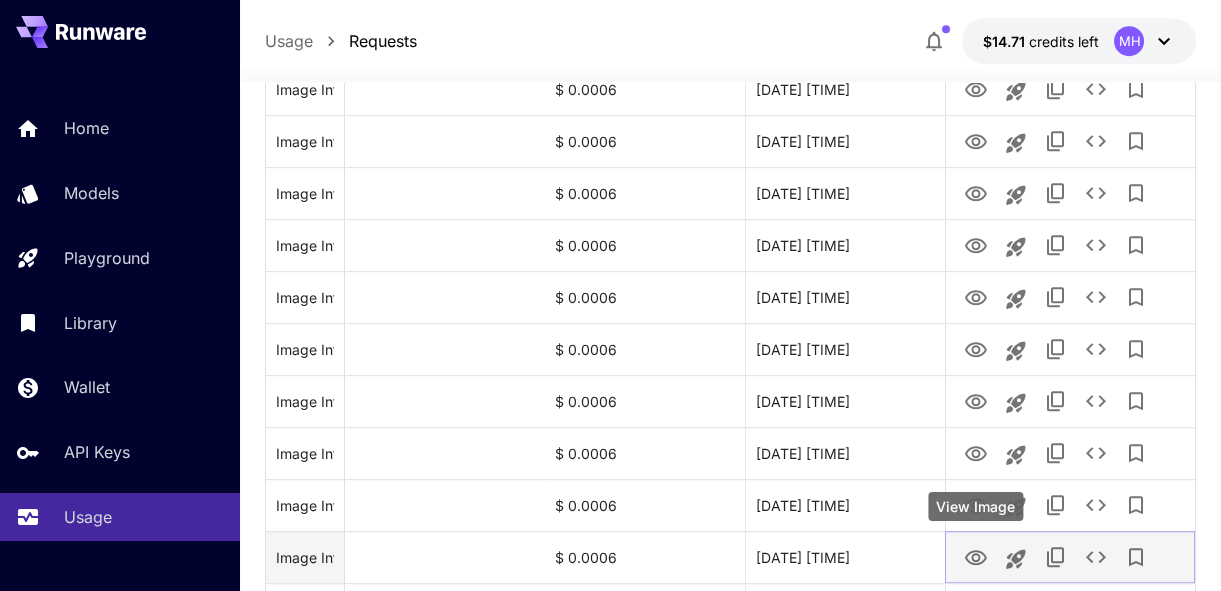 click 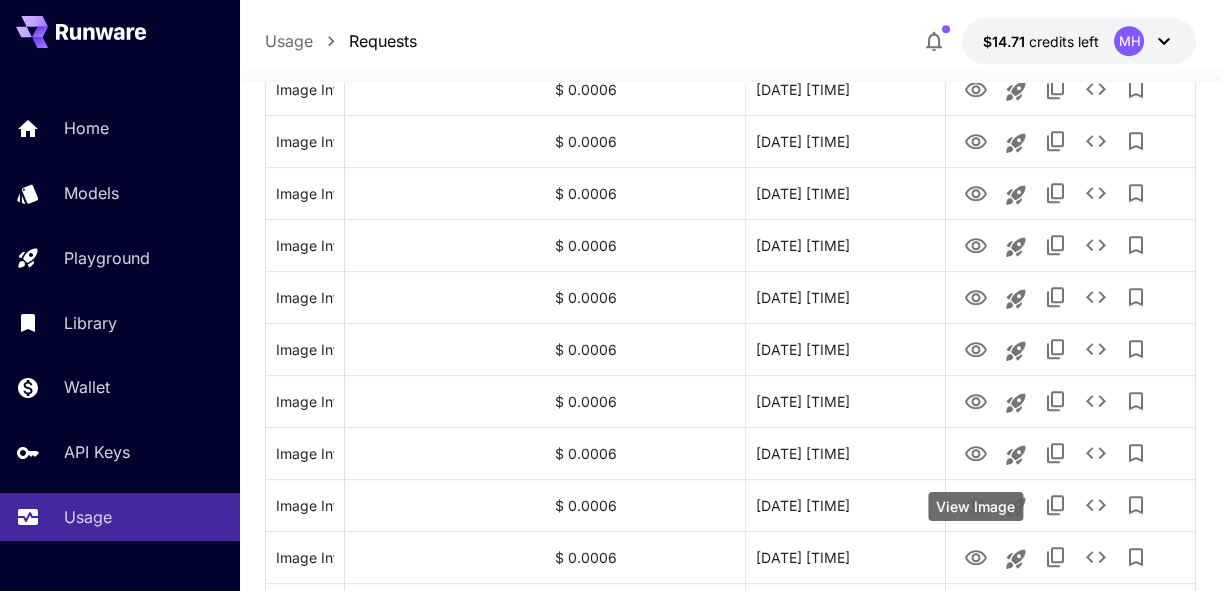 click on "Image Inference (A powerful, symbolic image of a single white dove escaping through a crack in a dilapidated stone wall, soaring towards a sliver of bright sky. This represents freedom and hope.) $ 0.0006 [DATE] [TIME] Image Inference (A close-up of the woman's eyes, filled with a mixture of fear and defiance. Shadows play across her face, highlighting her inner turmoil.) $ 0.0006 [DATE] [TIME] Image Inference (A stark, black and white image of a young woman with a determined expression, standing against a backdrop of barbed wire and watchtowers. The mood is somber and tense.) $ 0.0006 [DATE] [TIME] $ 0.0006 [DATE] [TIME] $ 0.0006 [DATE] [TIME] $ 0.0006 50" at bounding box center (610, -473) 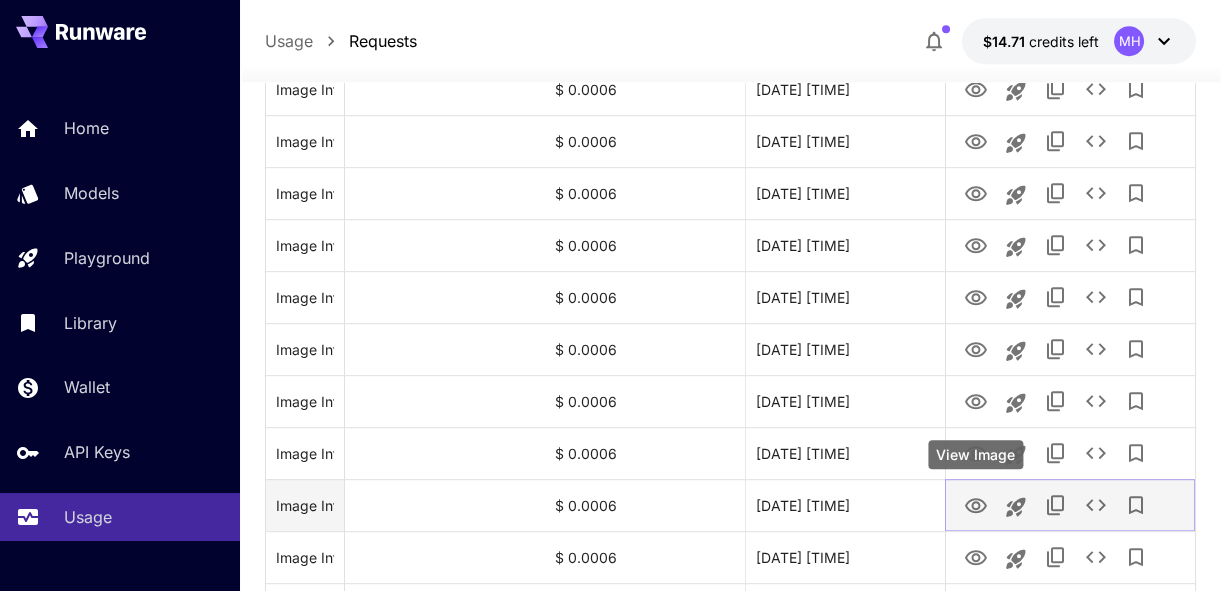 click 